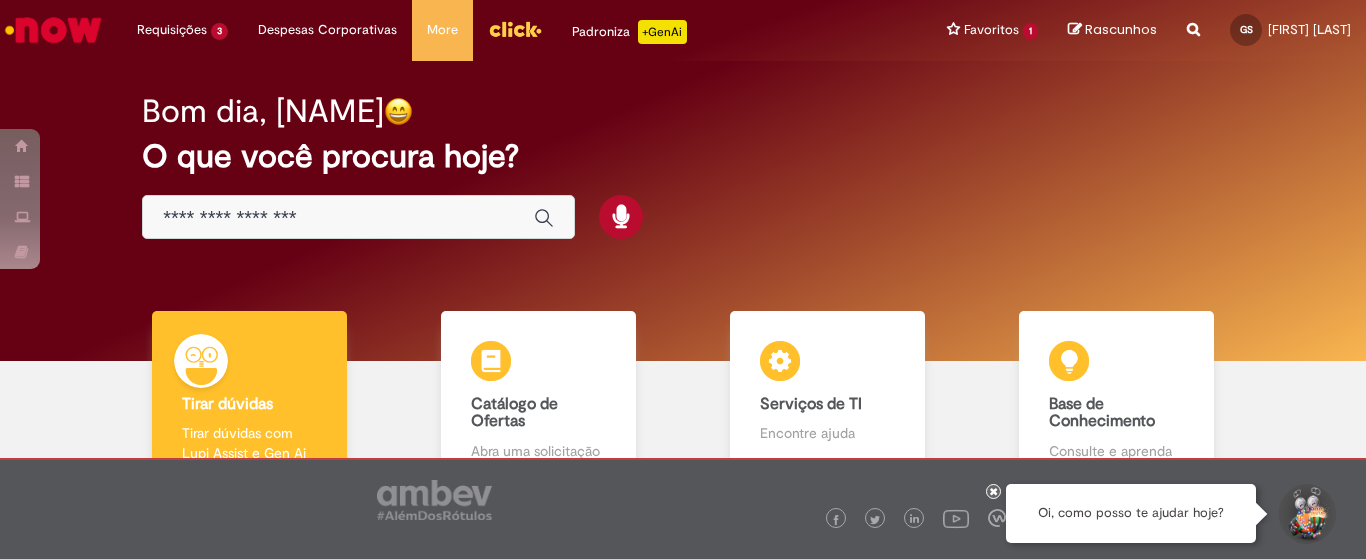 scroll, scrollTop: 0, scrollLeft: 0, axis: both 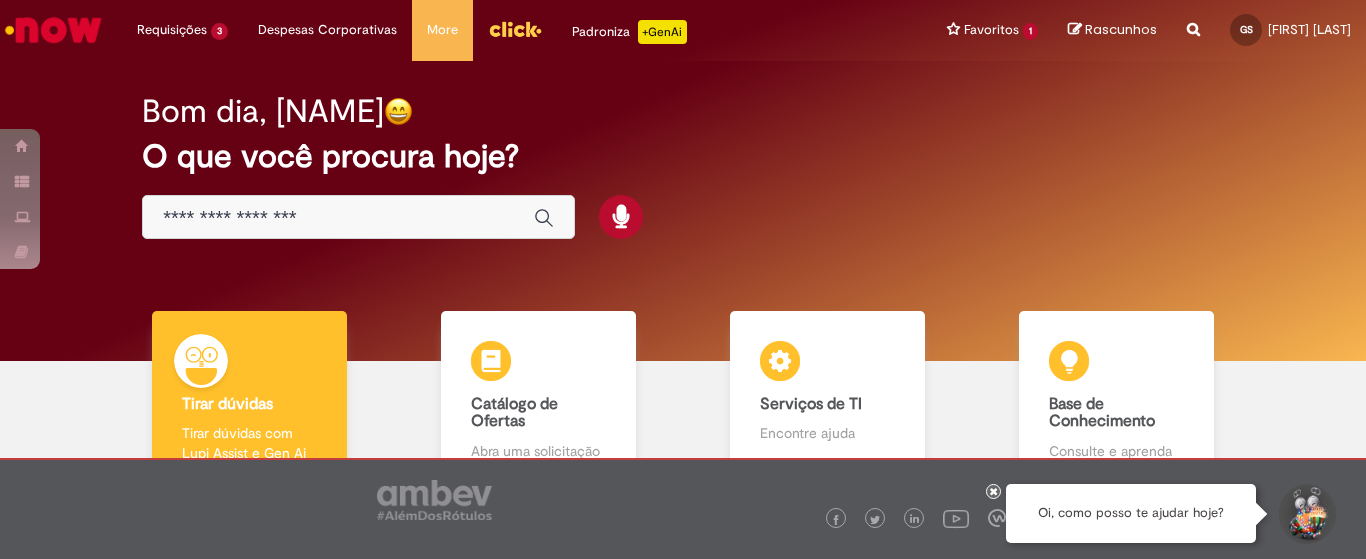 click at bounding box center (338, 218) 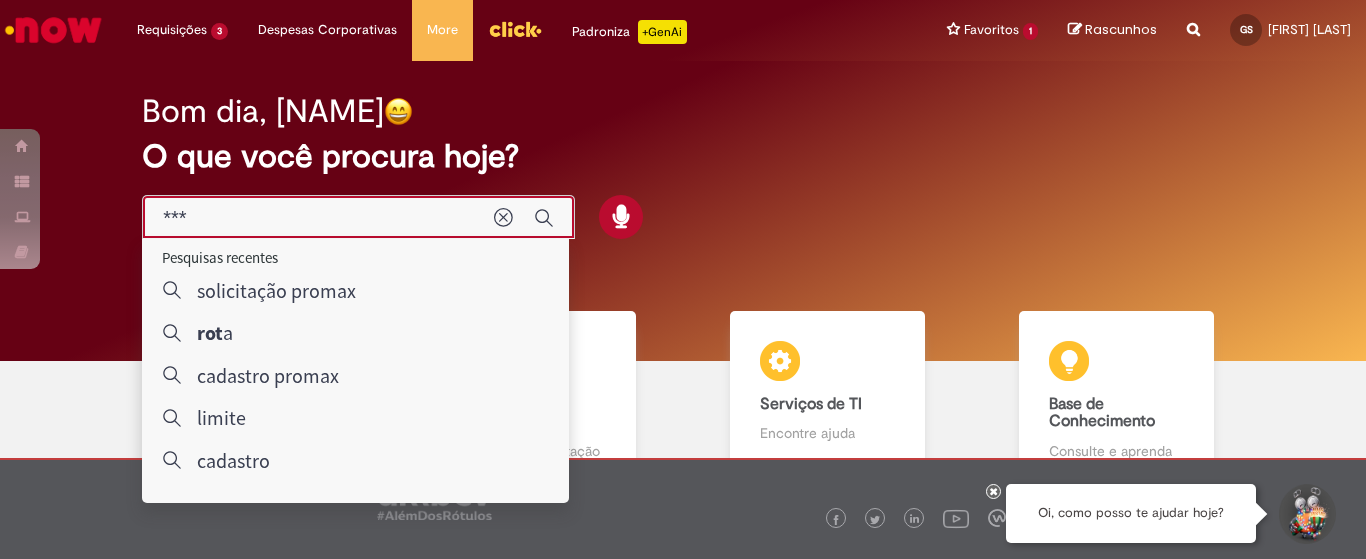 type on "****" 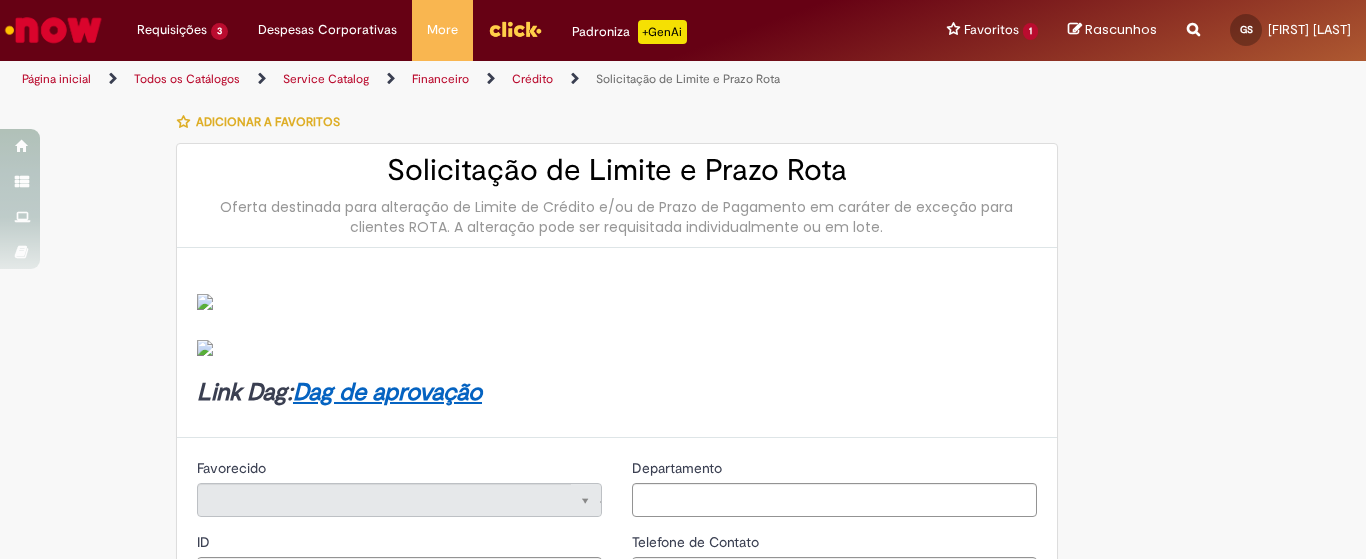 type on "********" 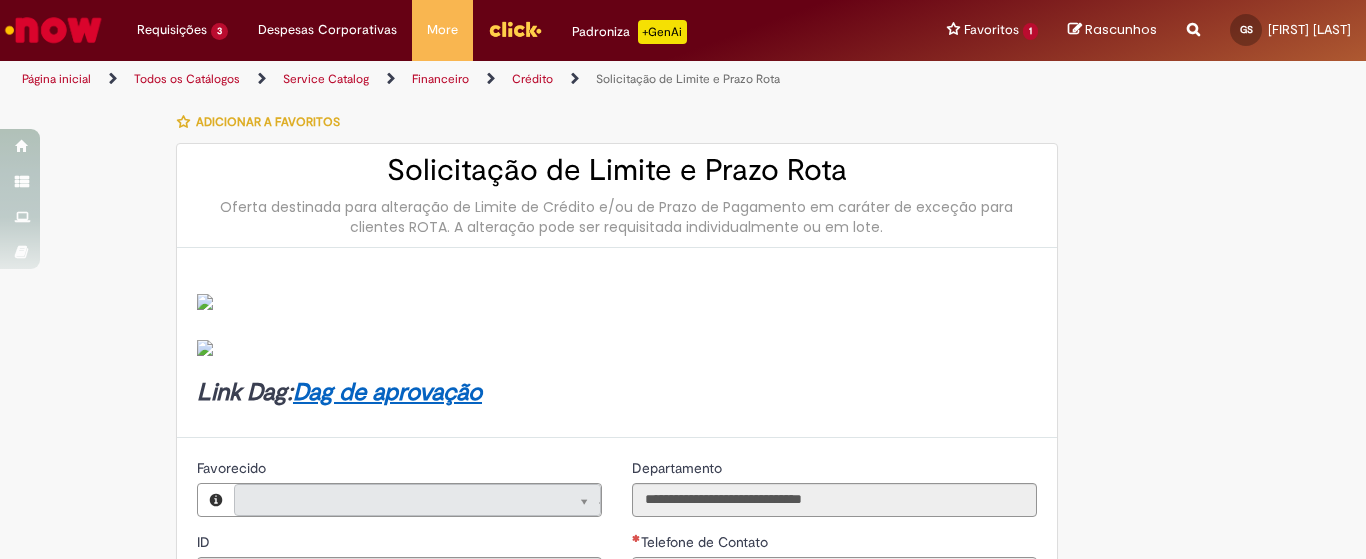 type on "**********" 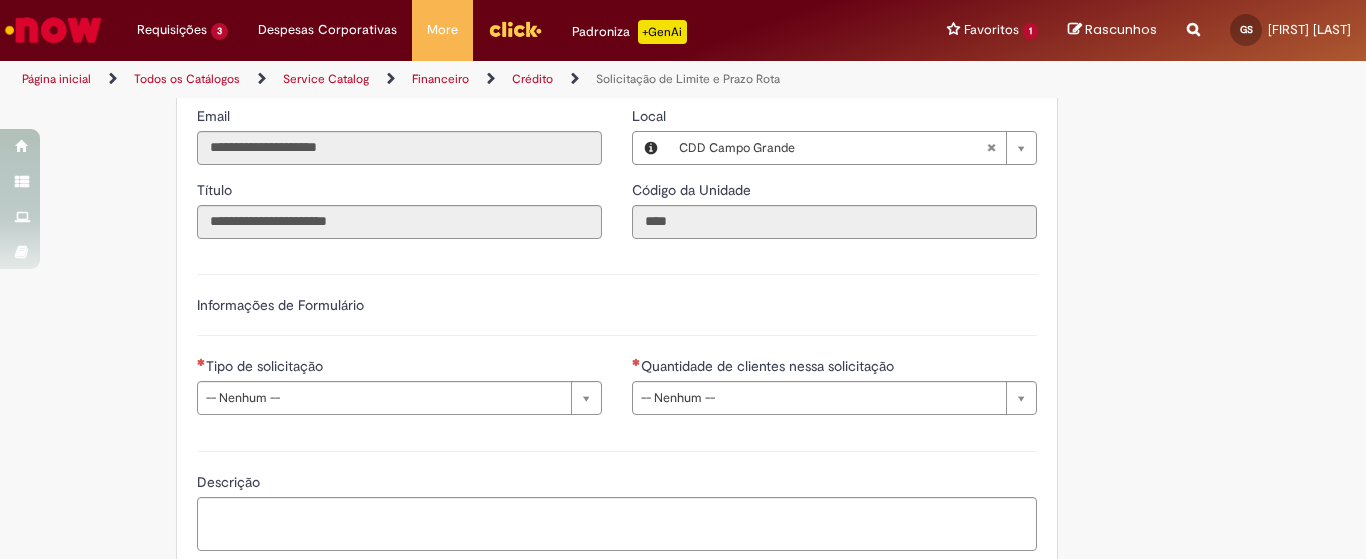 scroll, scrollTop: 583, scrollLeft: 0, axis: vertical 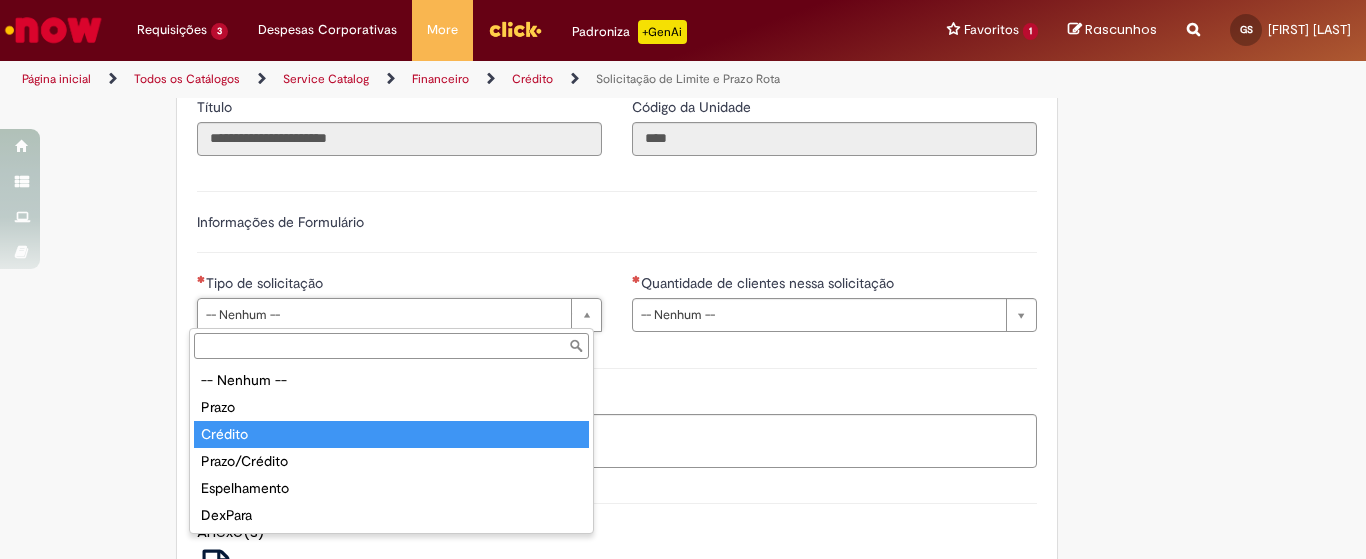 type on "*******" 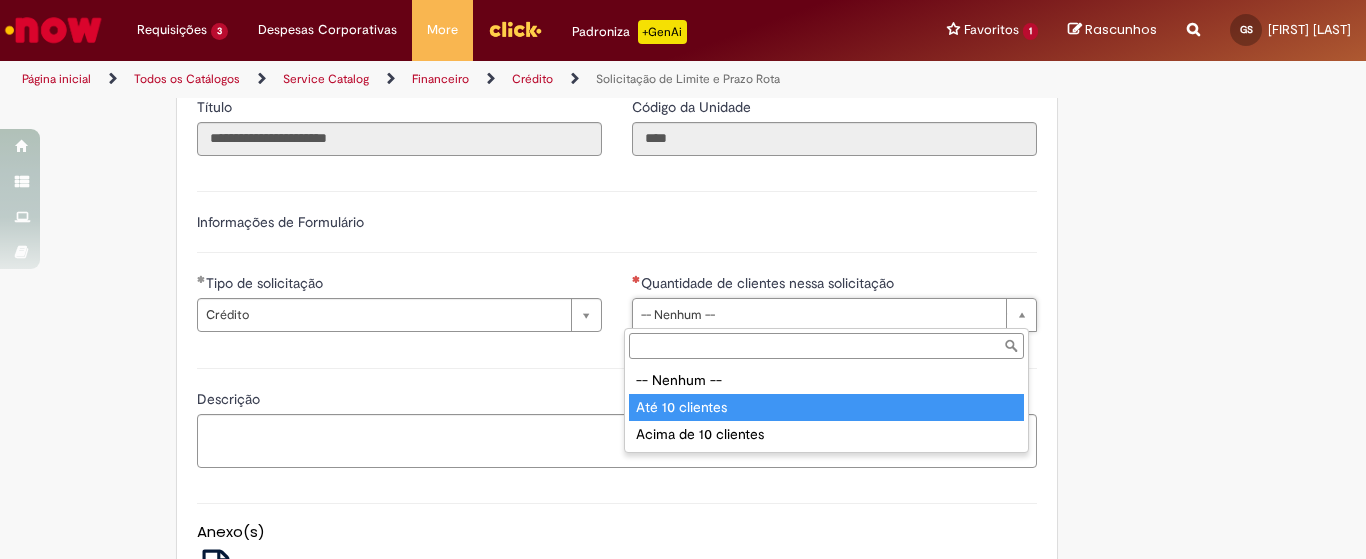 type on "**********" 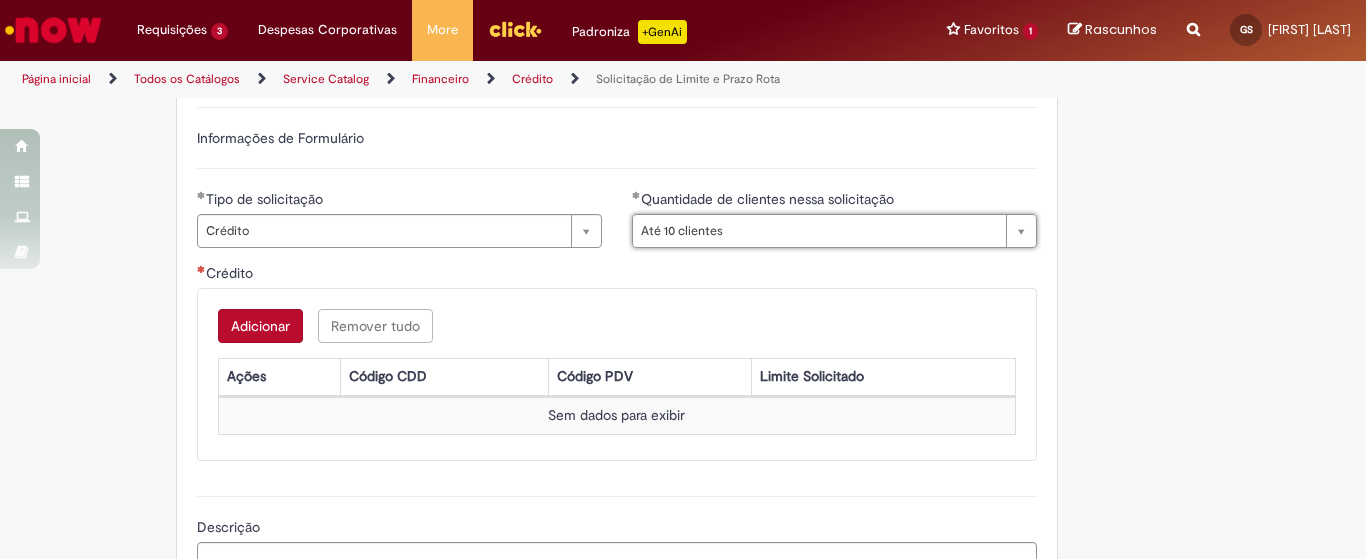scroll, scrollTop: 833, scrollLeft: 0, axis: vertical 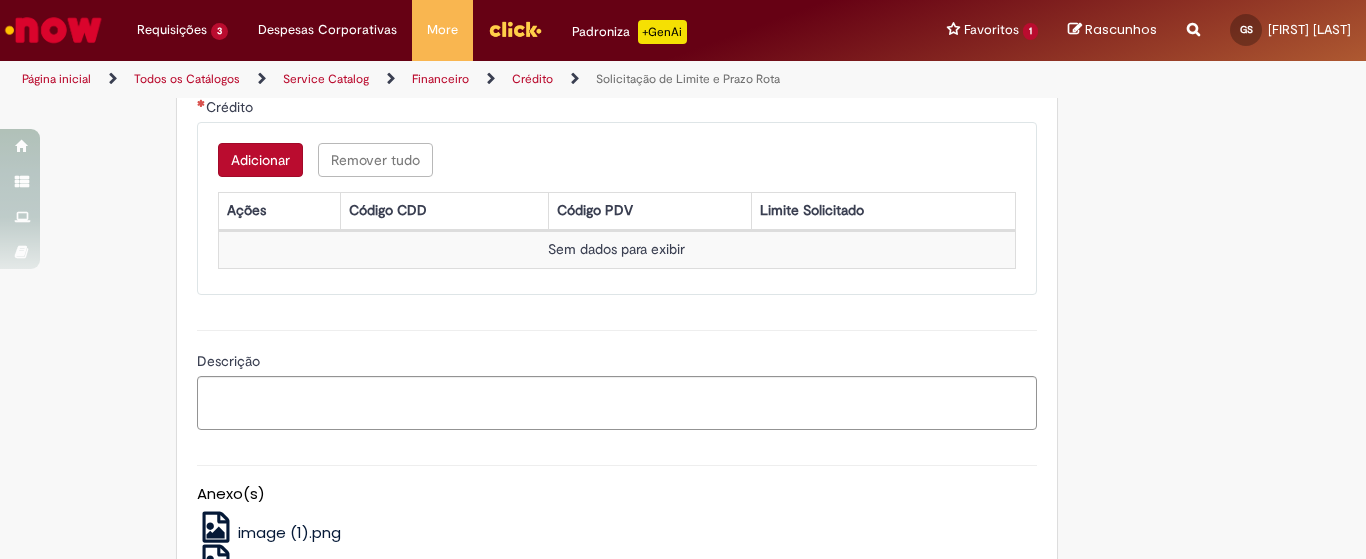 click on "Adicionar" at bounding box center (260, 160) 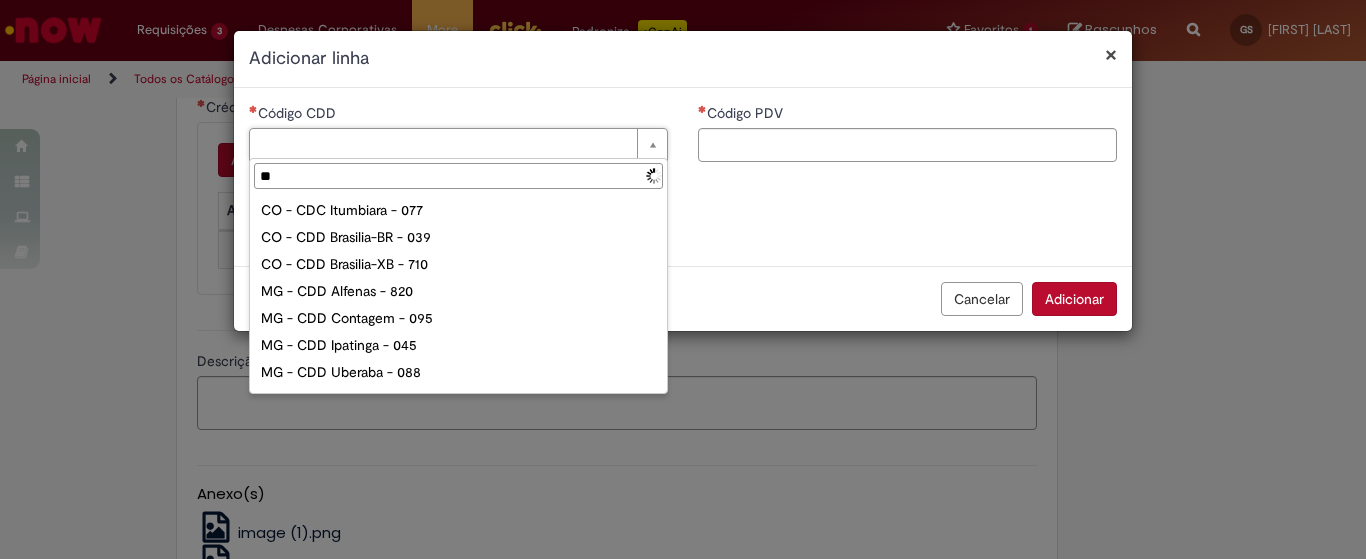 type on "***" 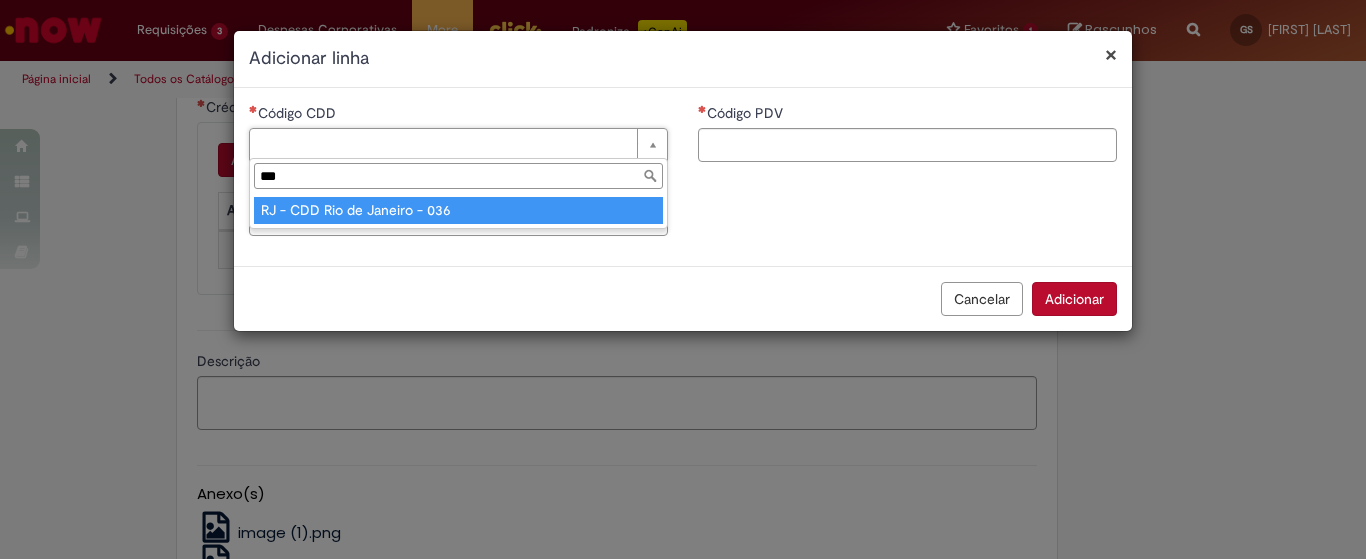 type on "**********" 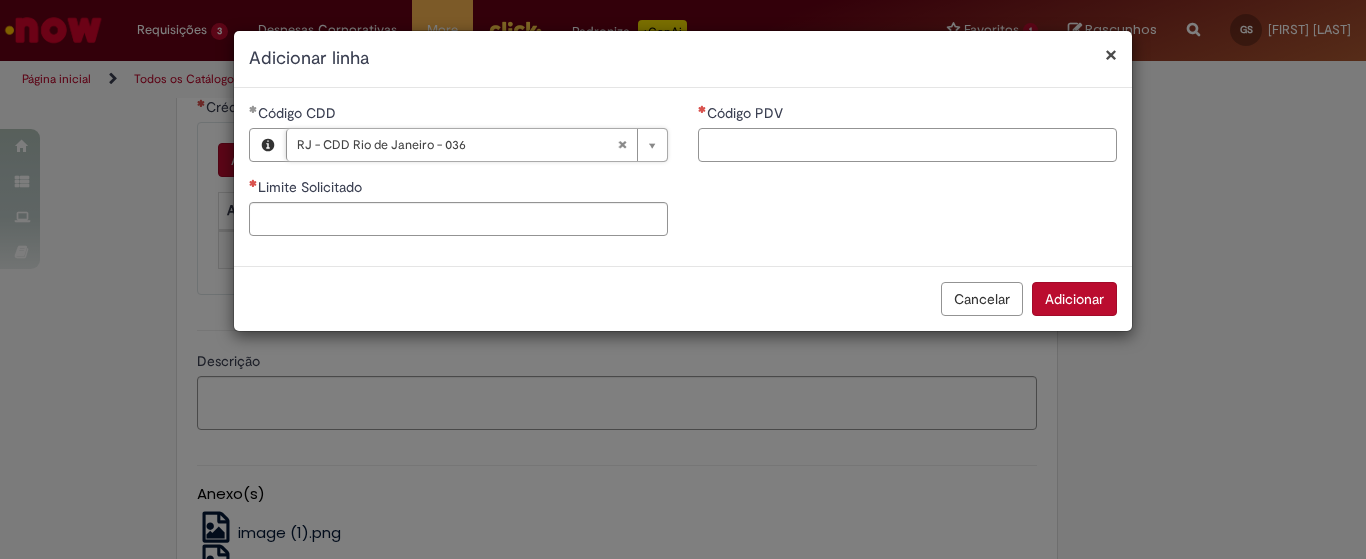click on "Código PDV" at bounding box center [907, 145] 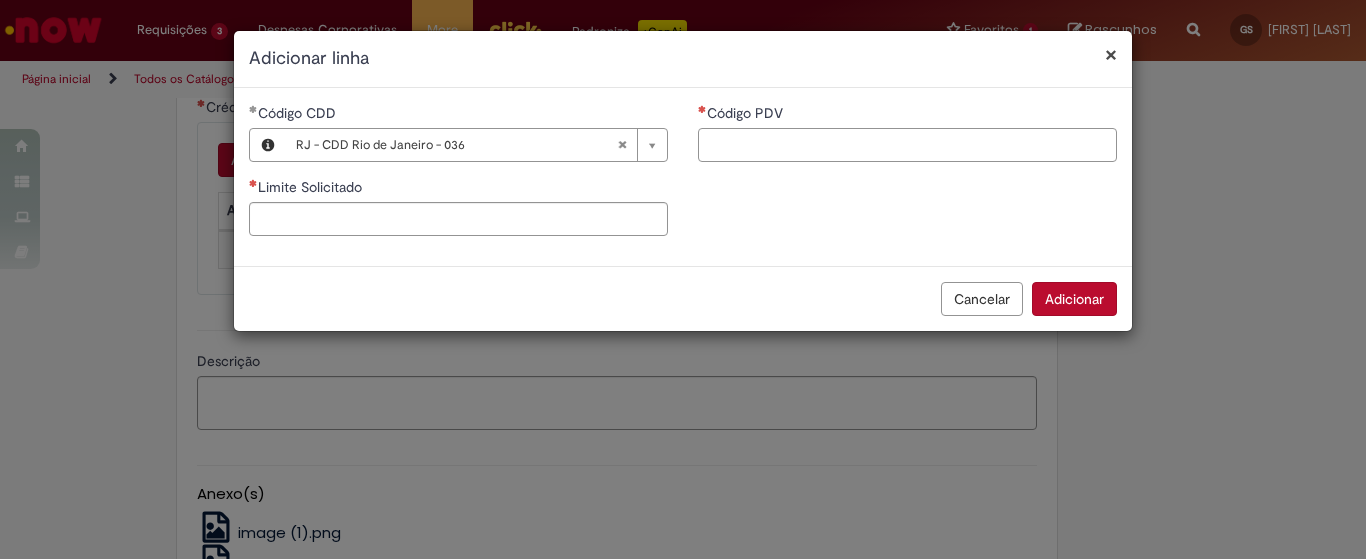 paste on "*****" 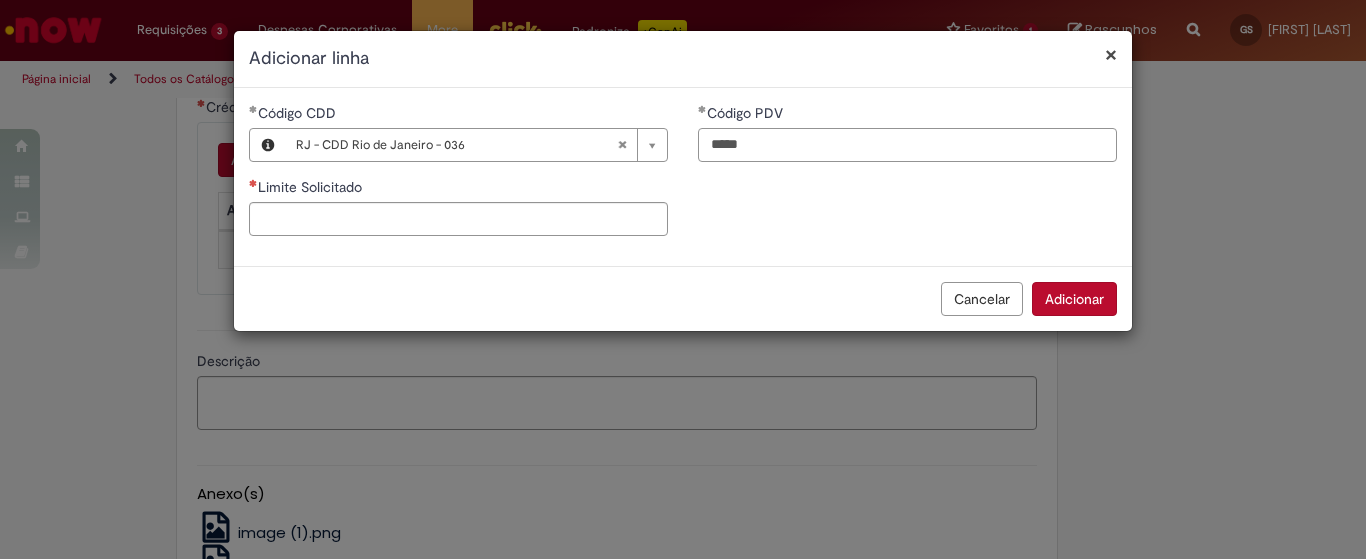 type on "*****" 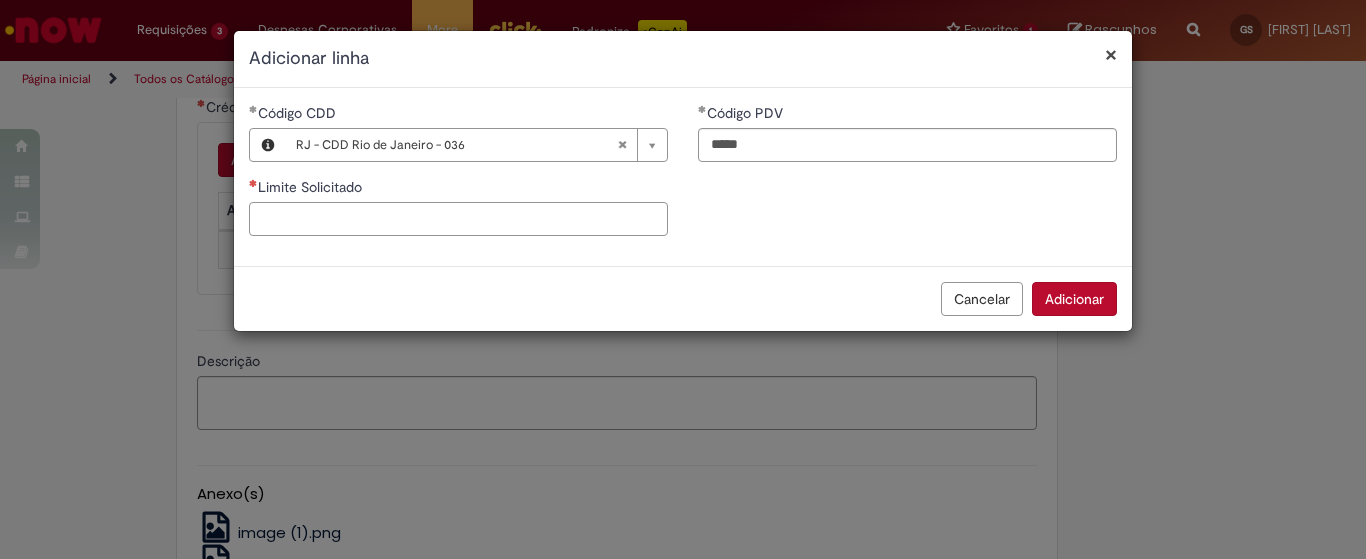 click on "Limite Solicitado" at bounding box center (458, 219) 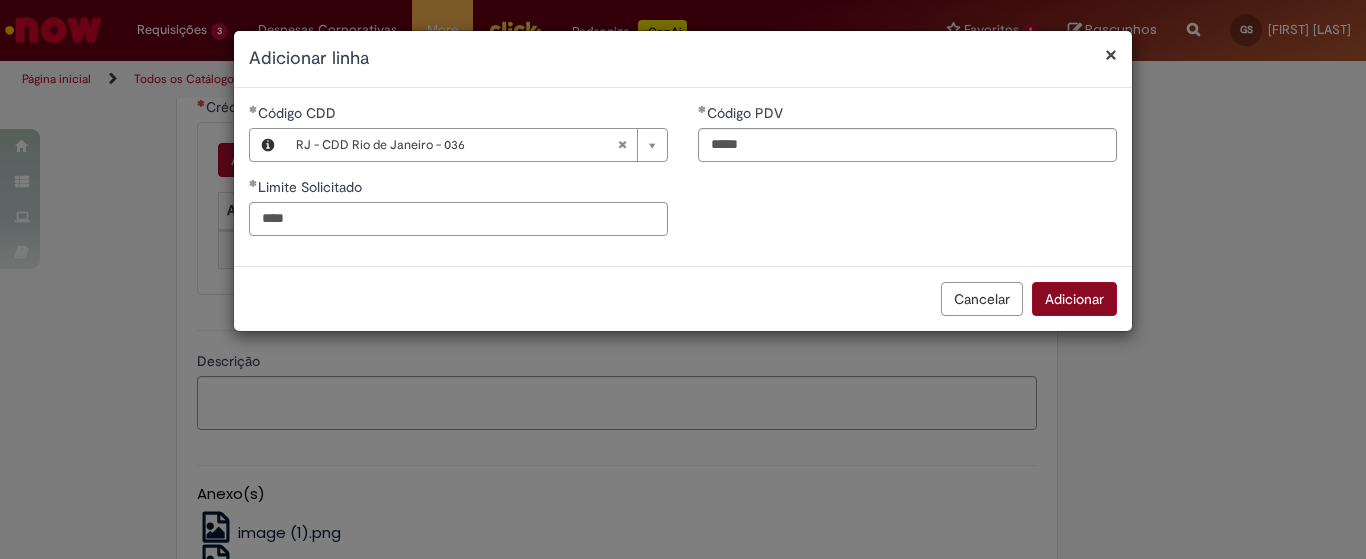 type on "****" 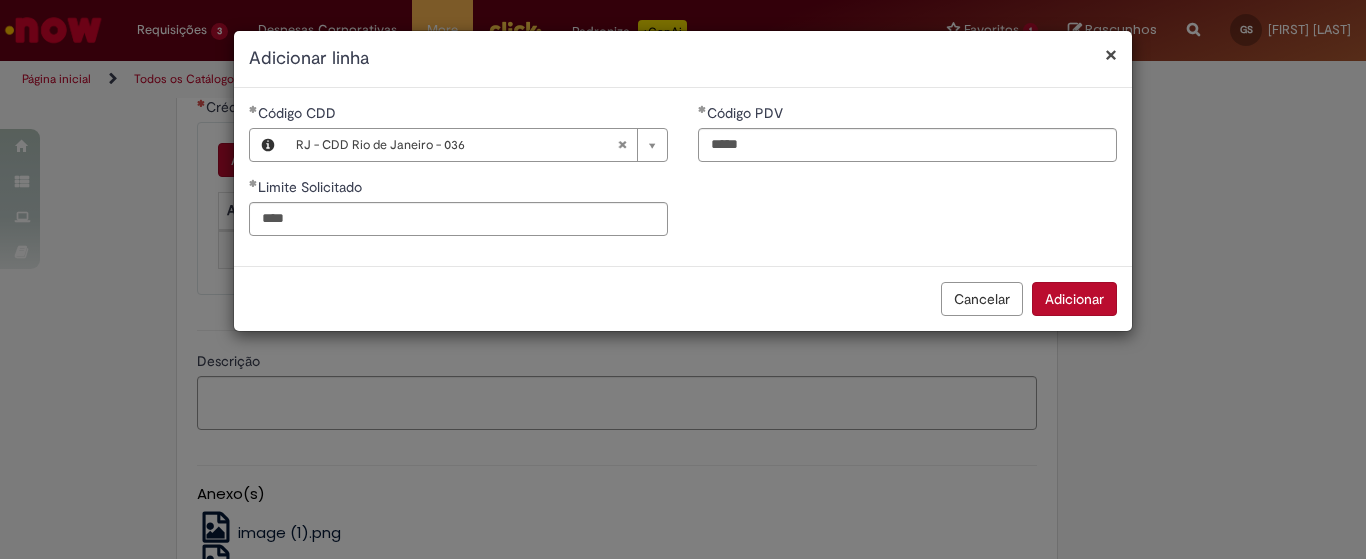 click on "Adicionar" at bounding box center [1074, 299] 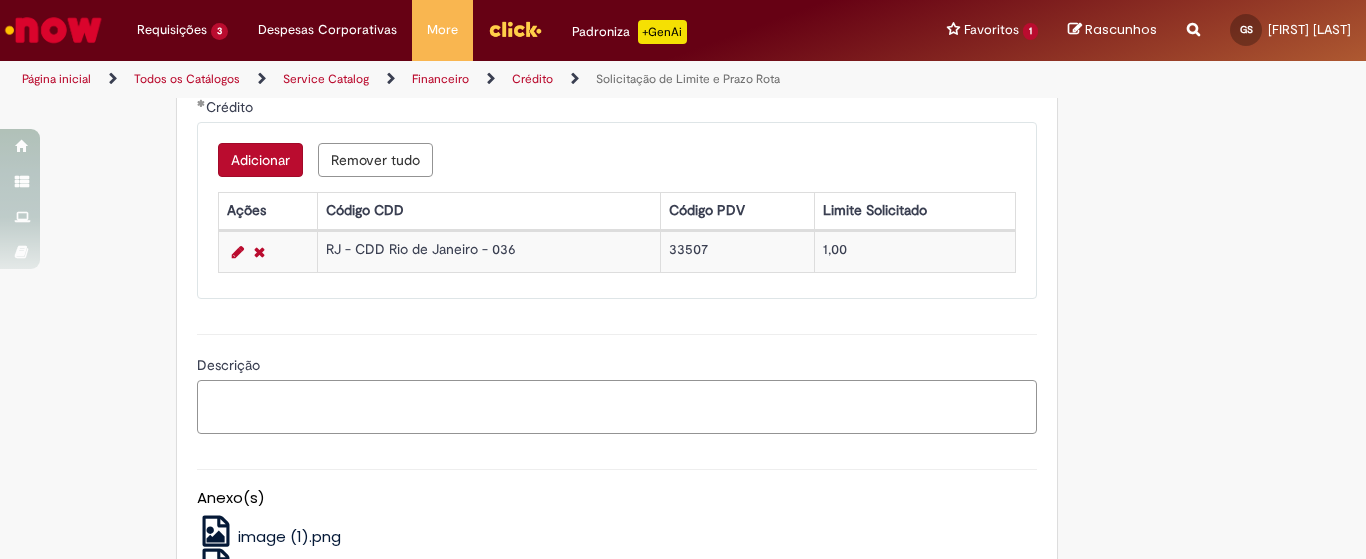 click on "Descrição" at bounding box center (617, 407) 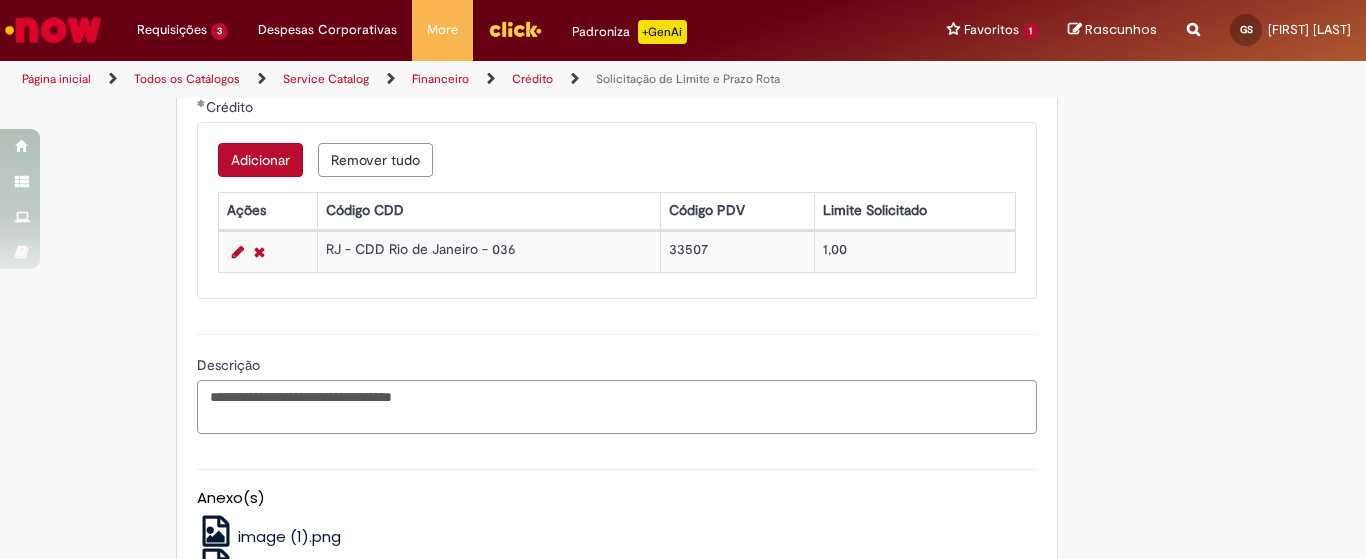 paste on "******" 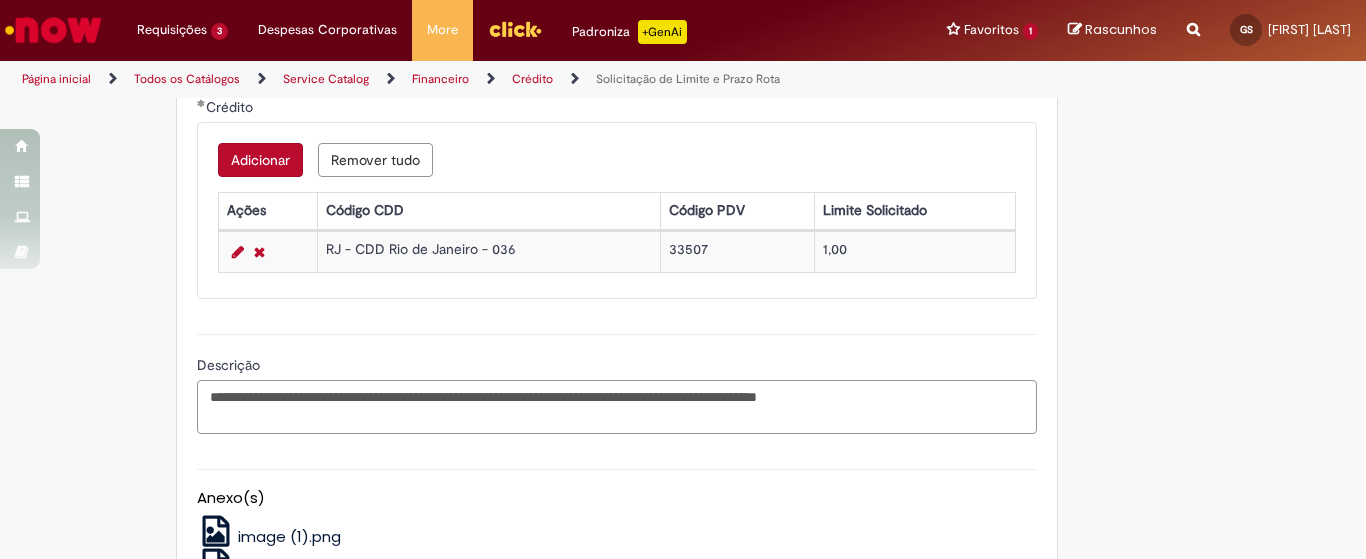 scroll, scrollTop: 750, scrollLeft: 0, axis: vertical 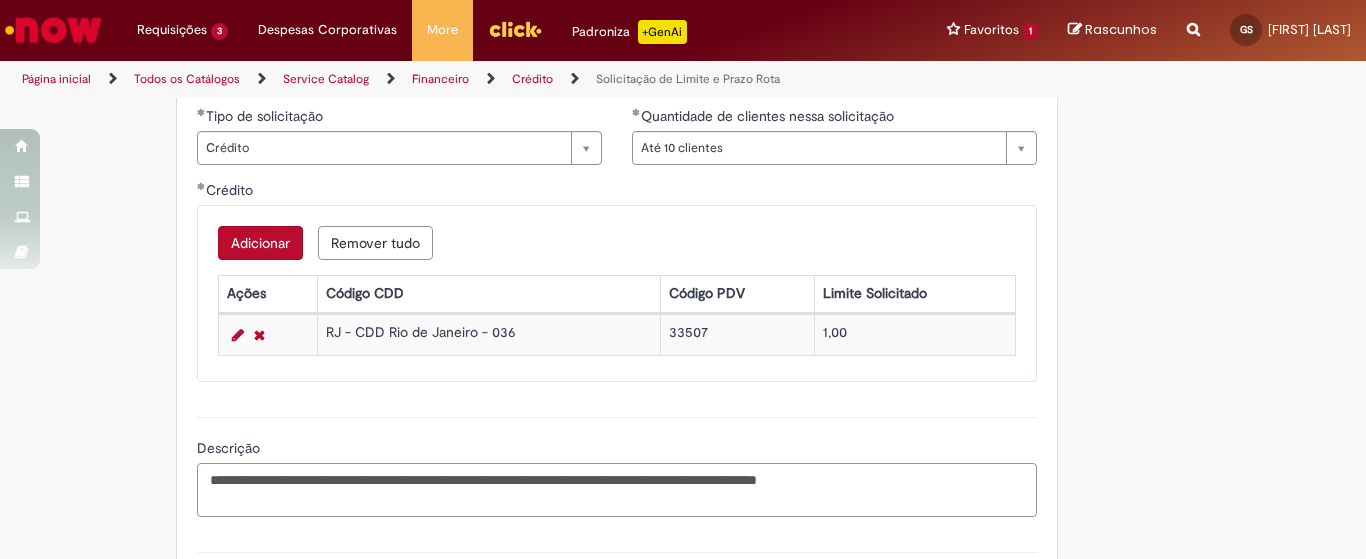 type on "**********" 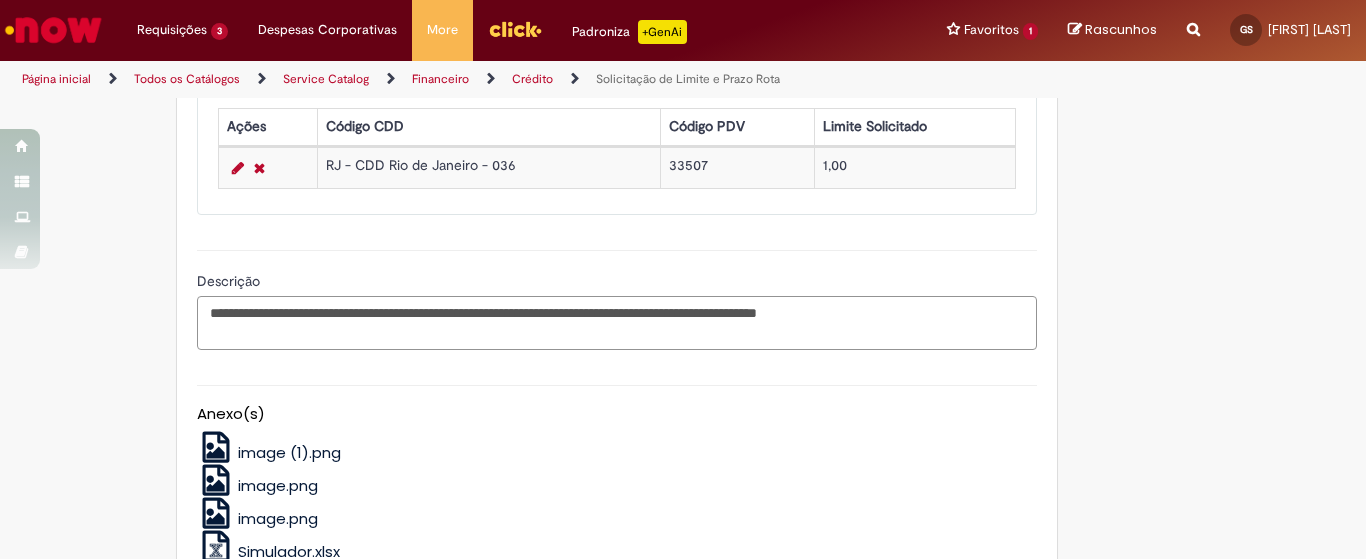 scroll, scrollTop: 1083, scrollLeft: 0, axis: vertical 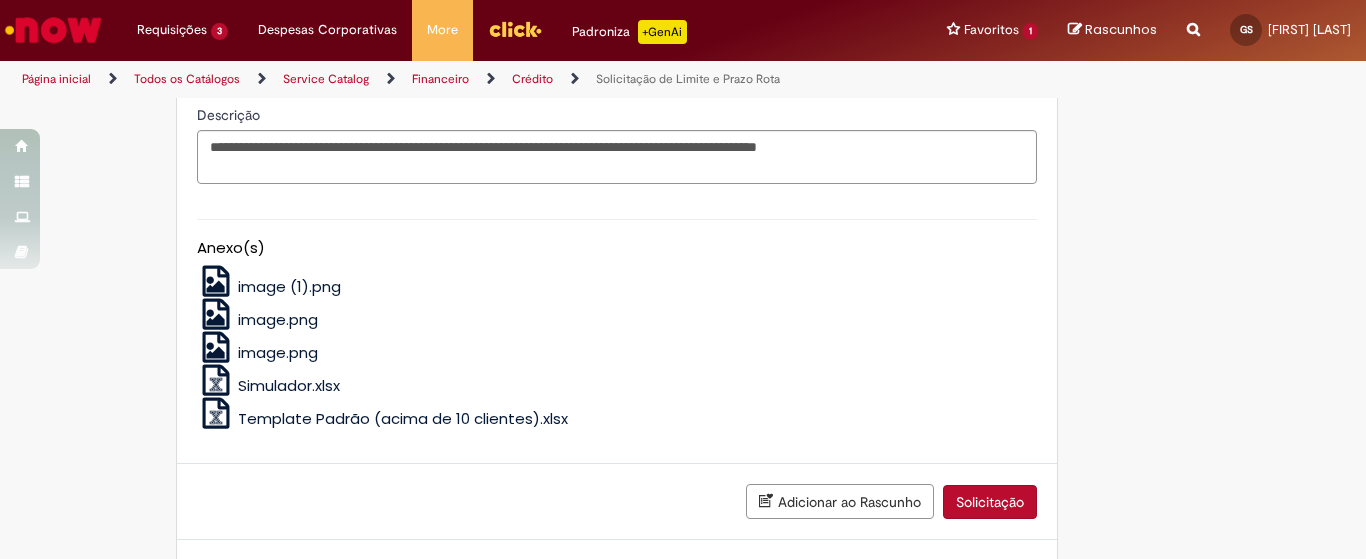 click on "Solicitação" at bounding box center (990, 502) 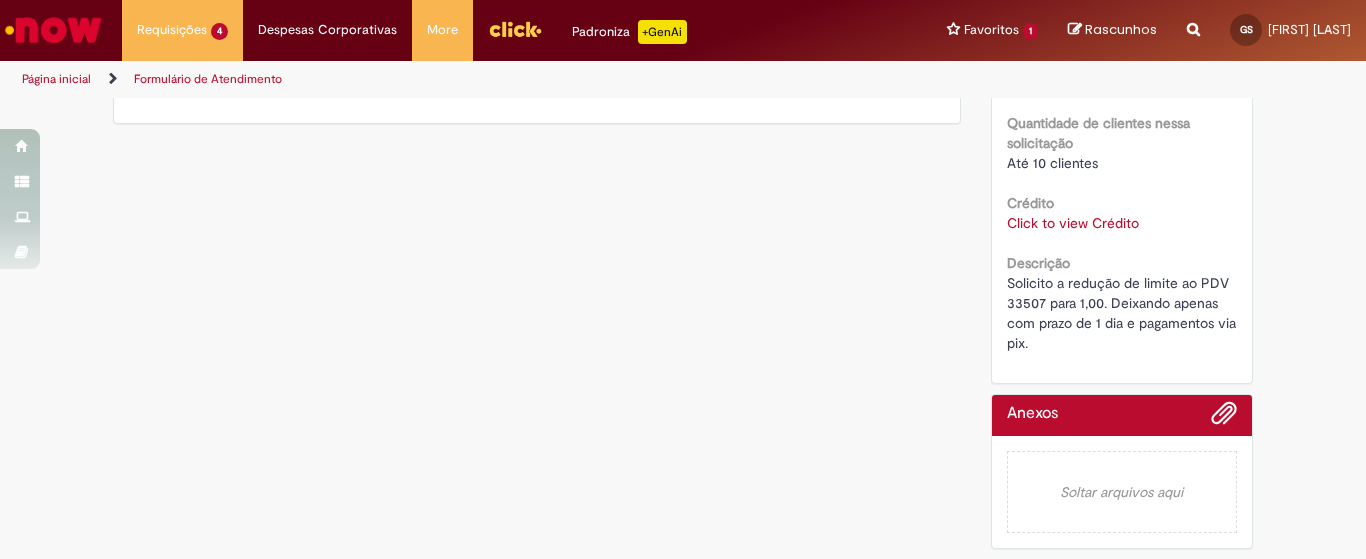 scroll, scrollTop: 0, scrollLeft: 0, axis: both 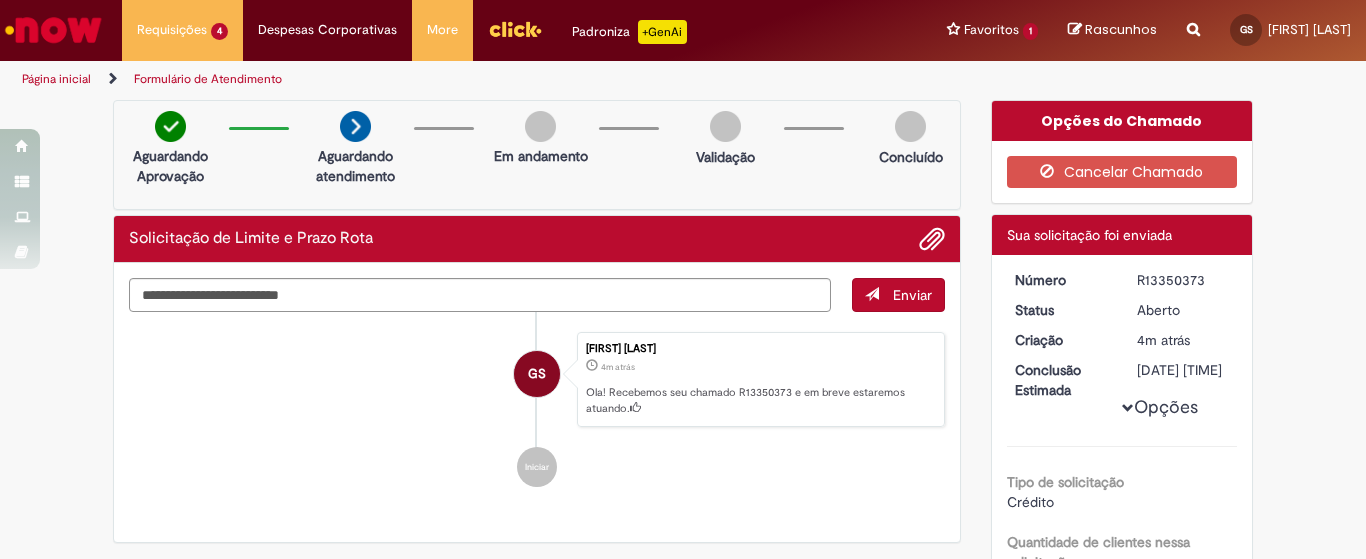 click on "Página inicial" at bounding box center [56, 79] 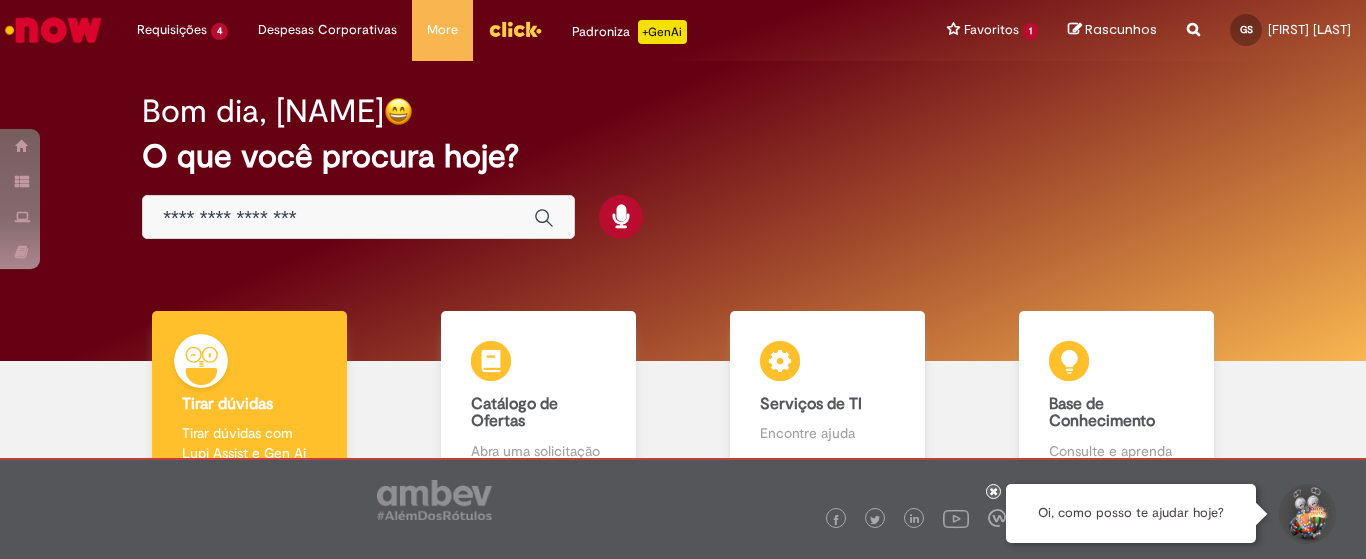 click at bounding box center [338, 218] 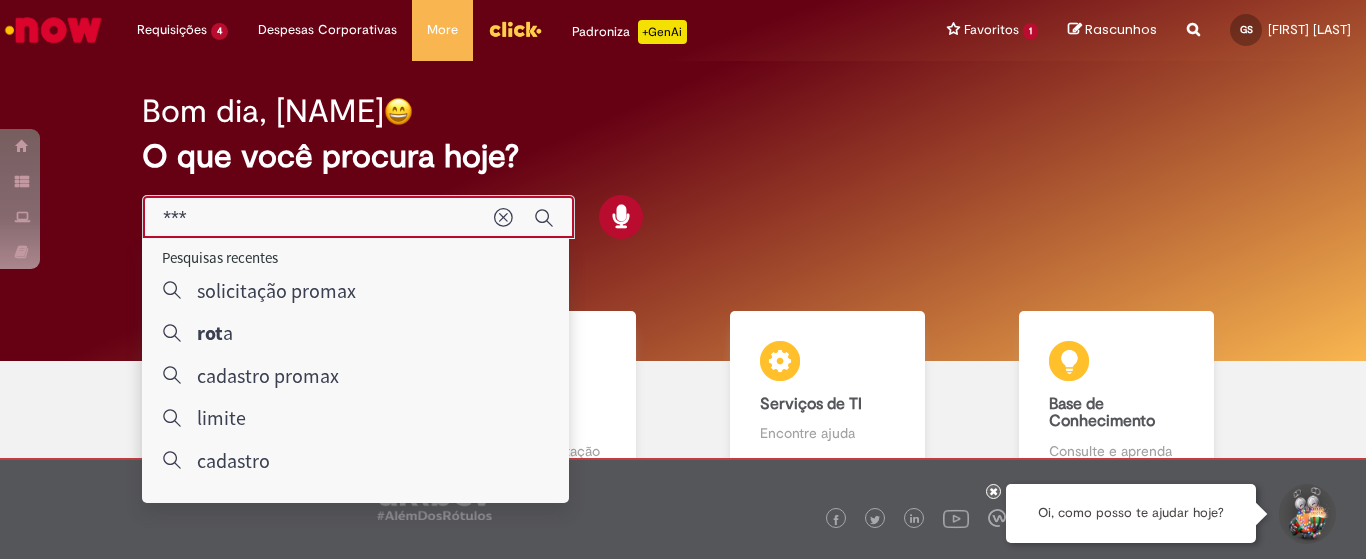 type on "****" 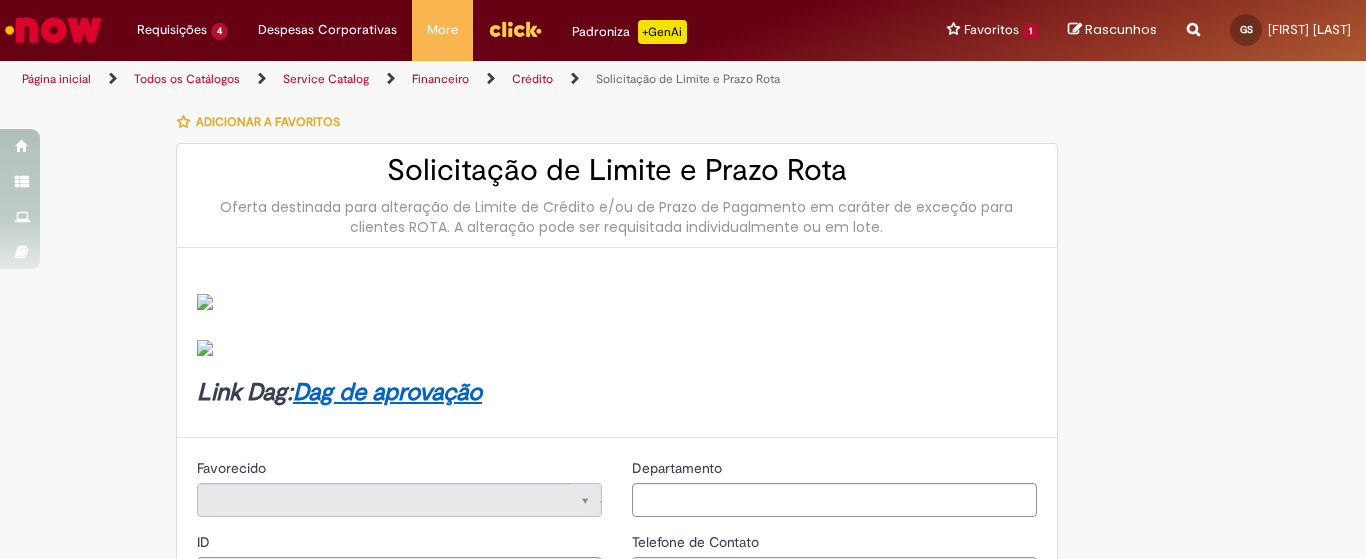 type on "********" 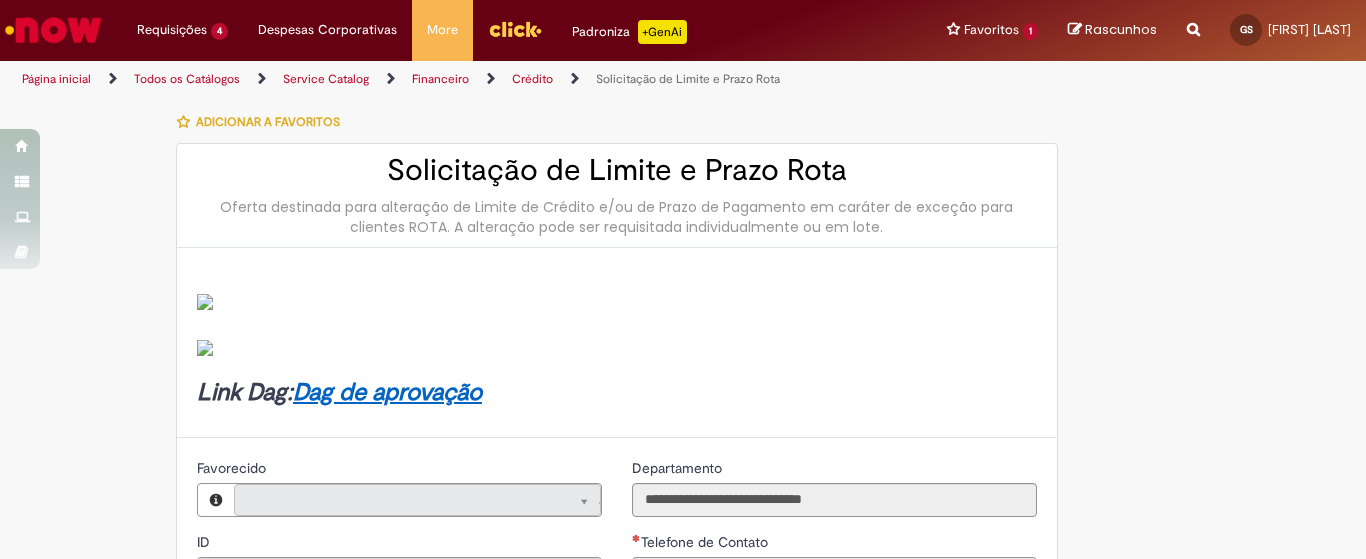 type on "**********" 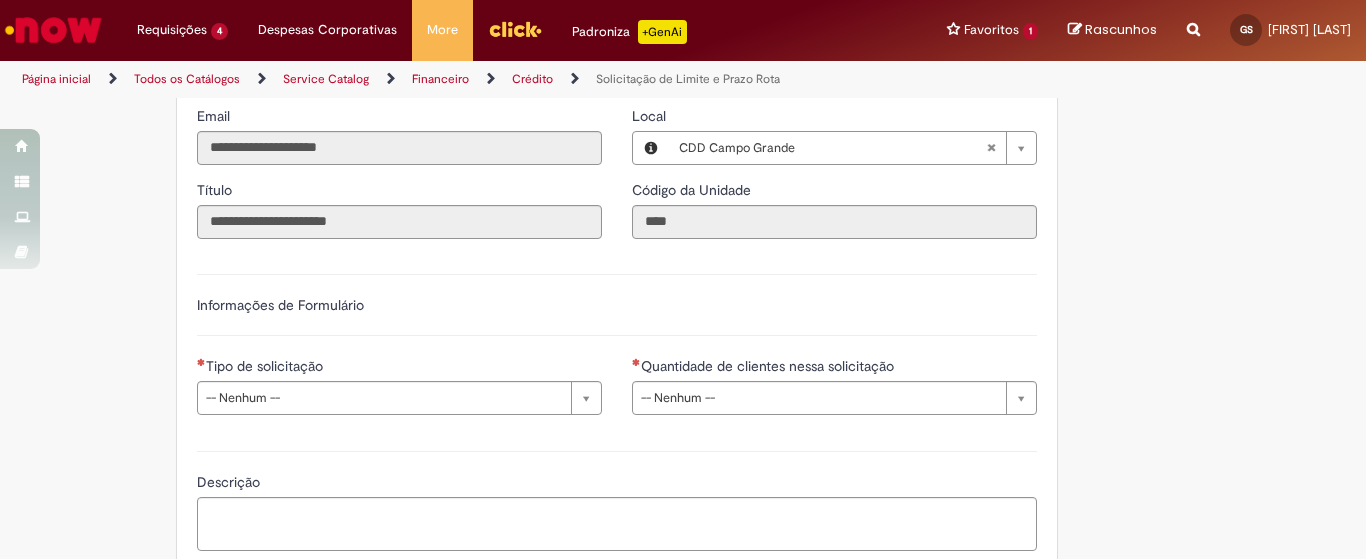 scroll, scrollTop: 583, scrollLeft: 0, axis: vertical 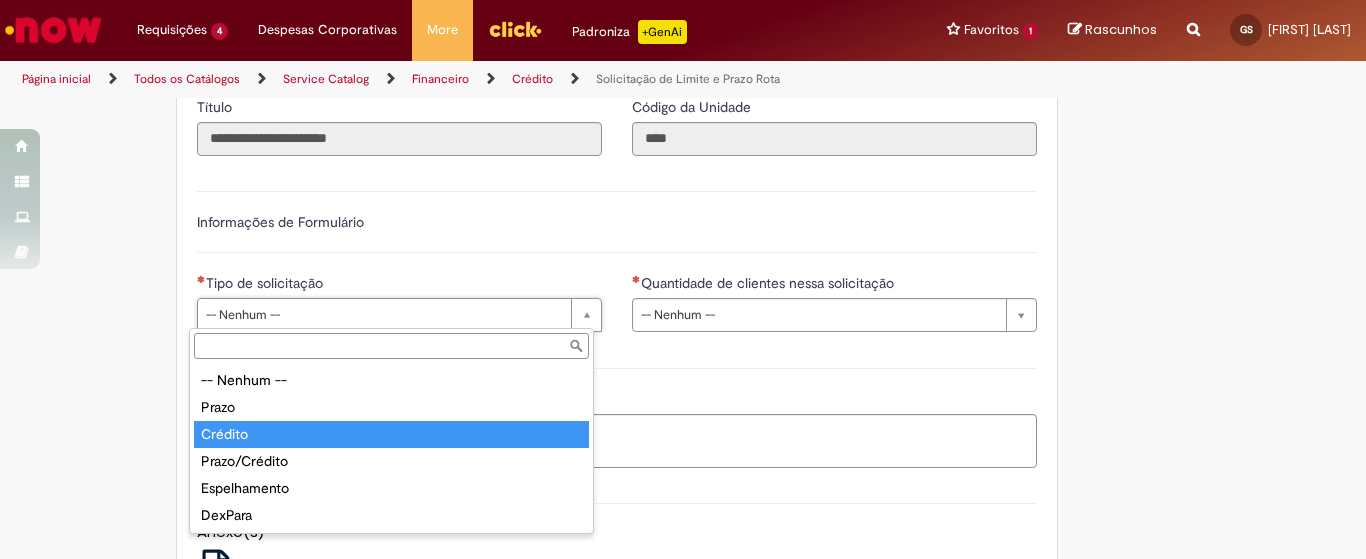 type on "*******" 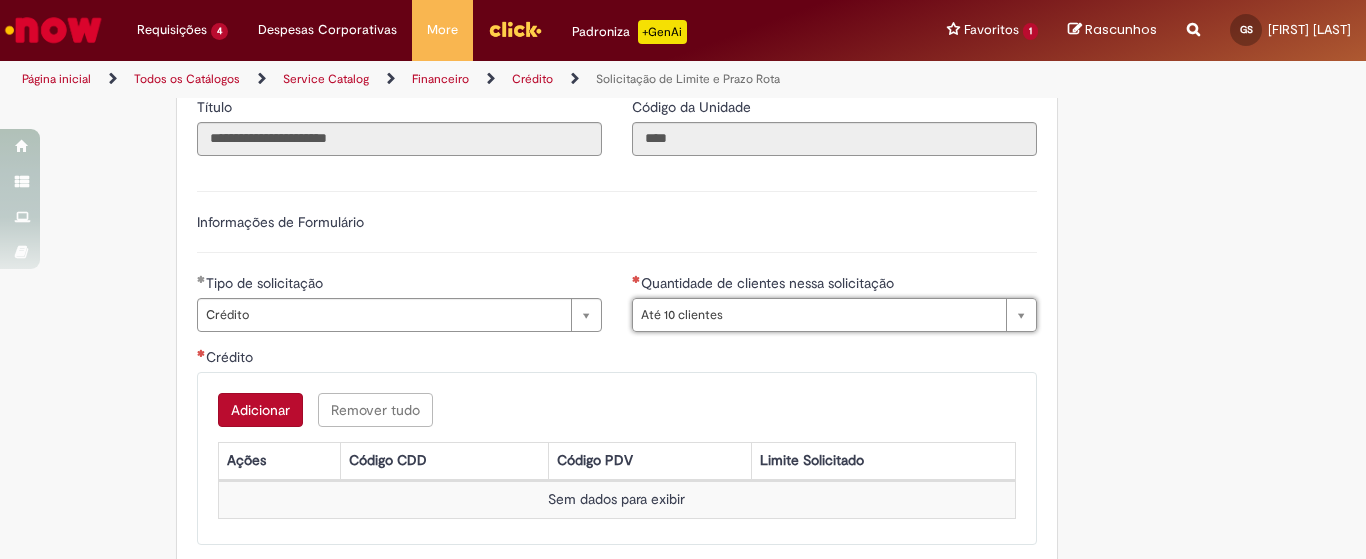 type on "**********" 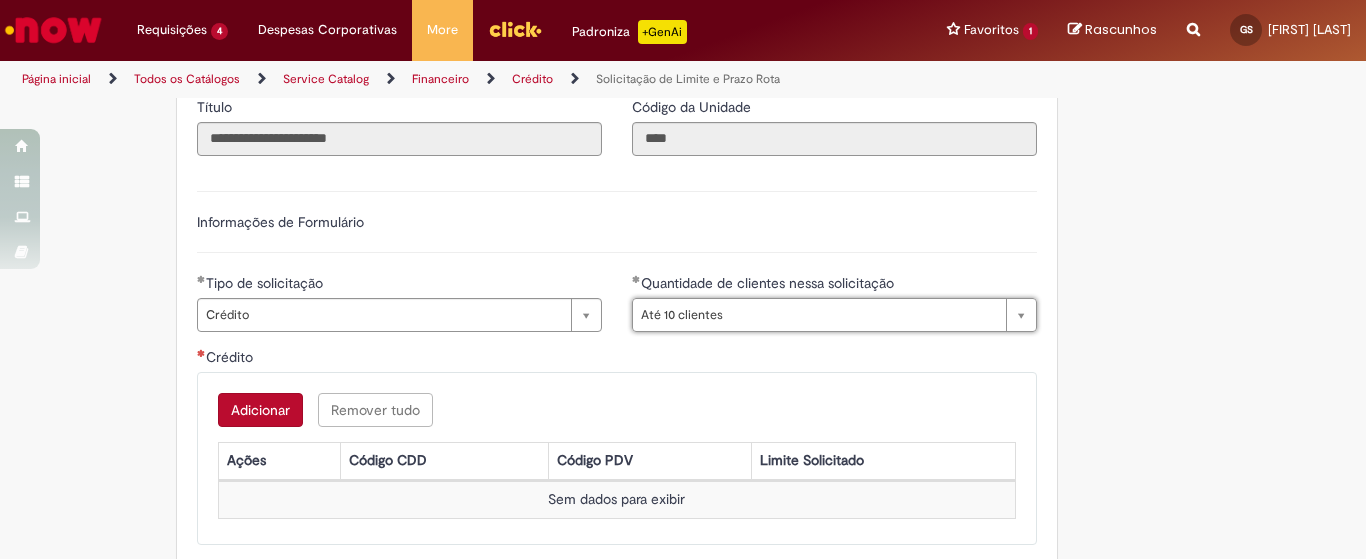 scroll, scrollTop: 667, scrollLeft: 0, axis: vertical 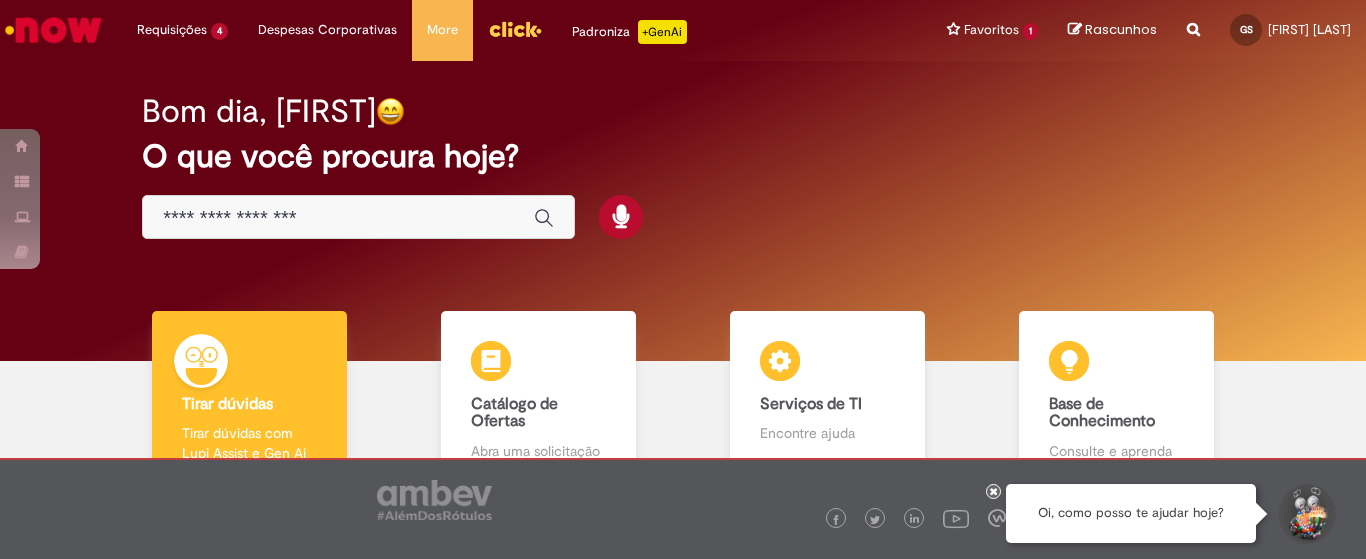 click at bounding box center (338, 218) 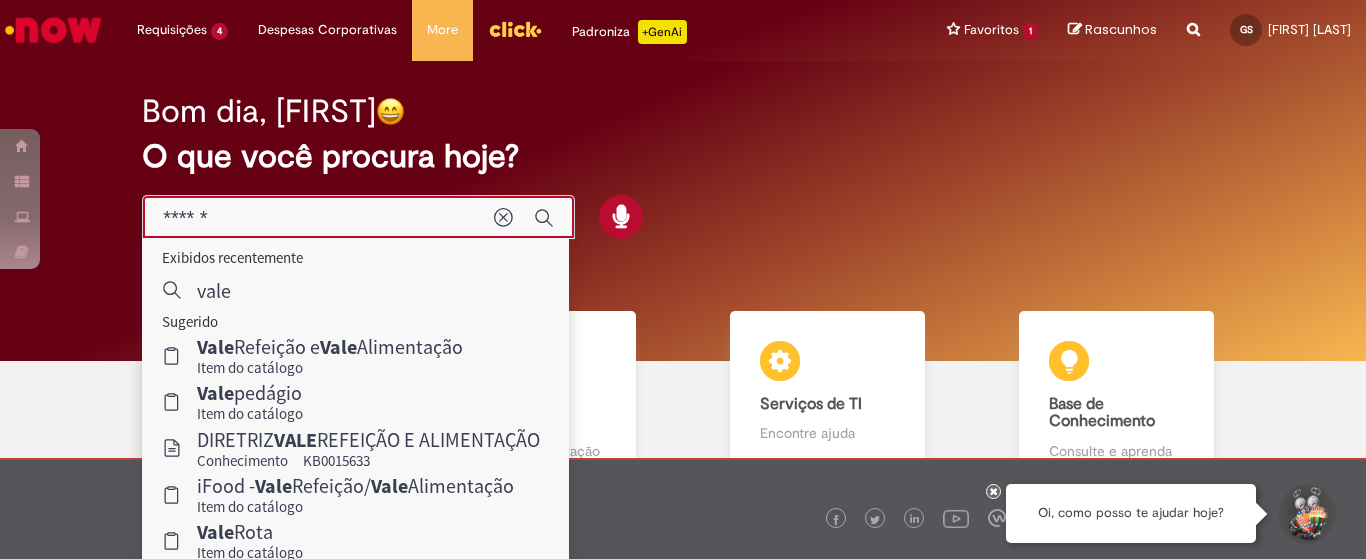 type on "*******" 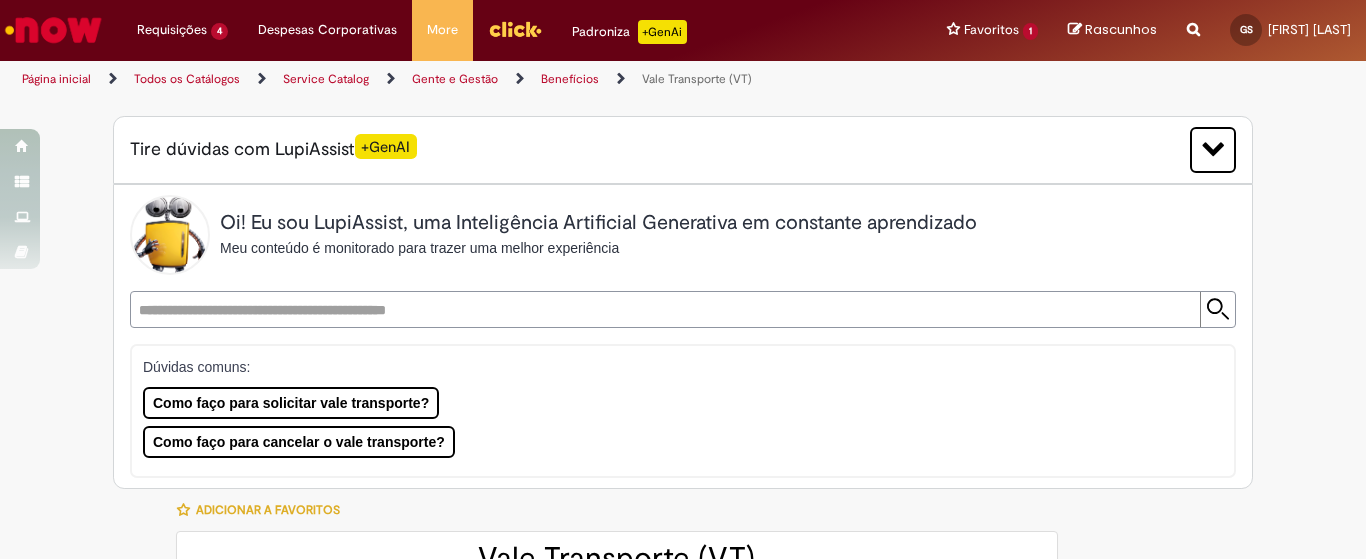 type on "********" 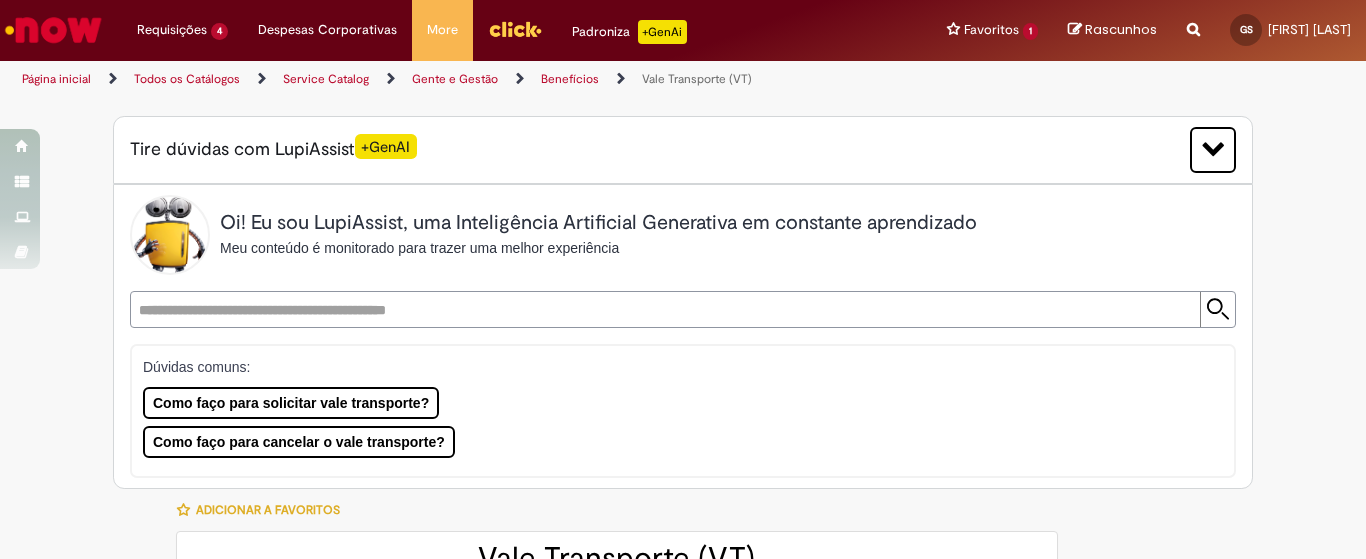 type on "**********" 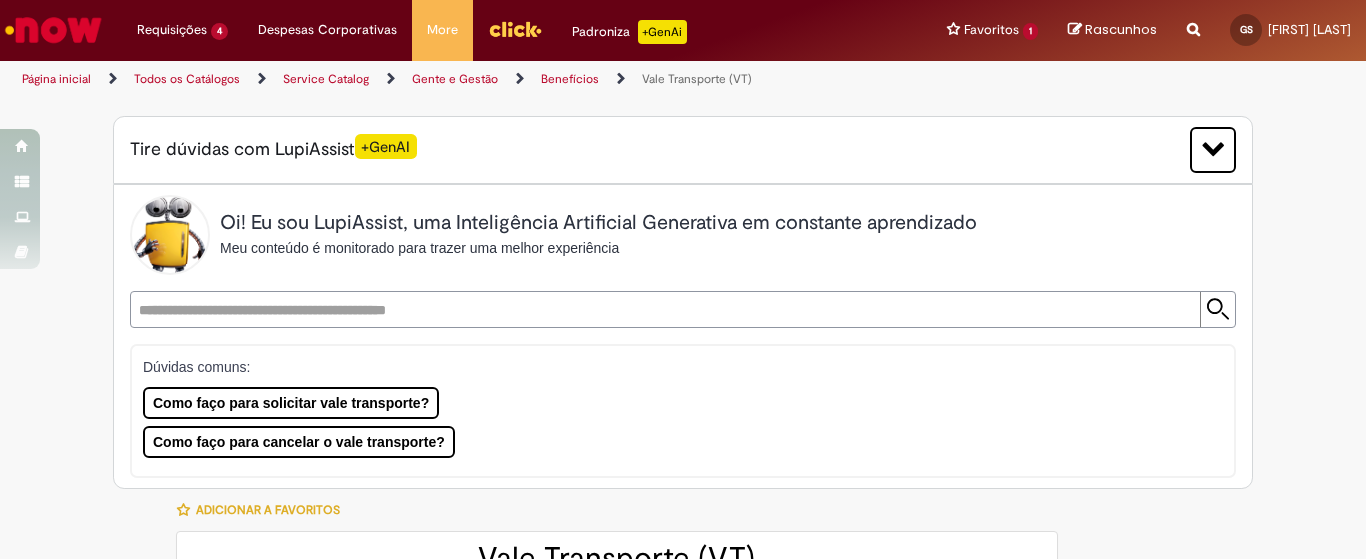 type on "**********" 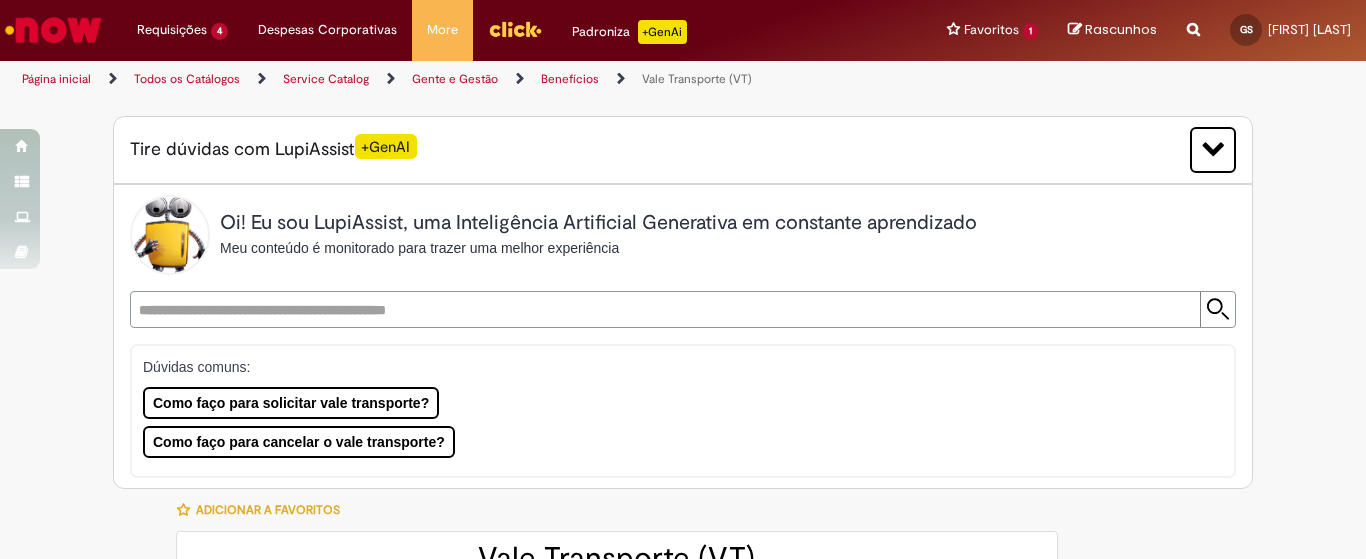 type on "**********" 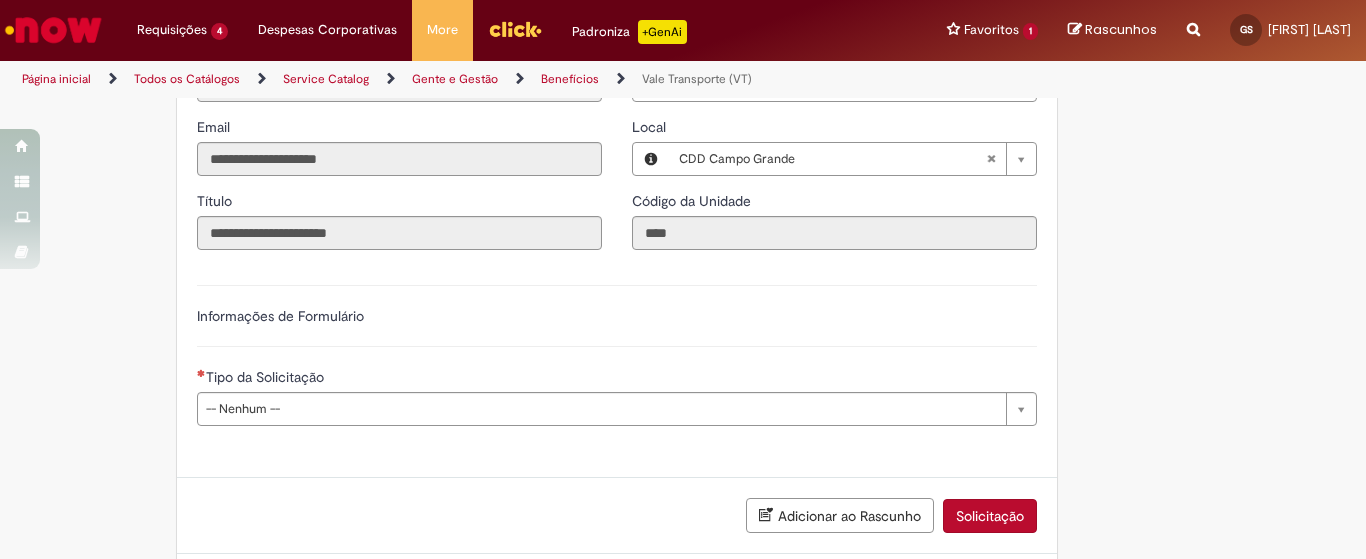 scroll, scrollTop: 1000, scrollLeft: 0, axis: vertical 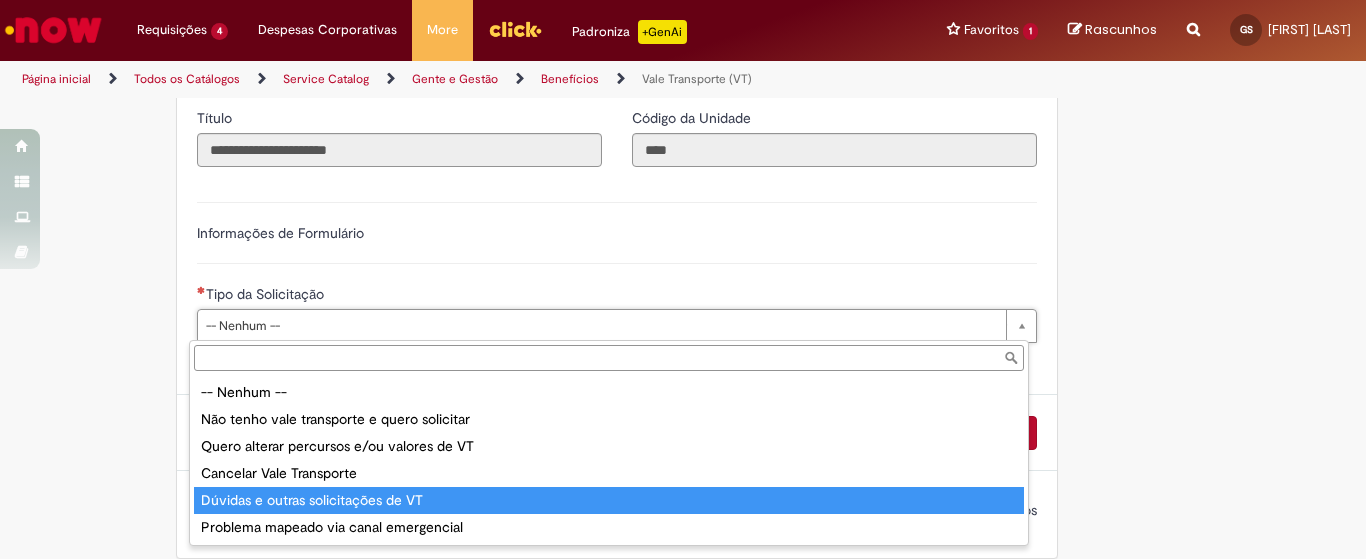 type on "**********" 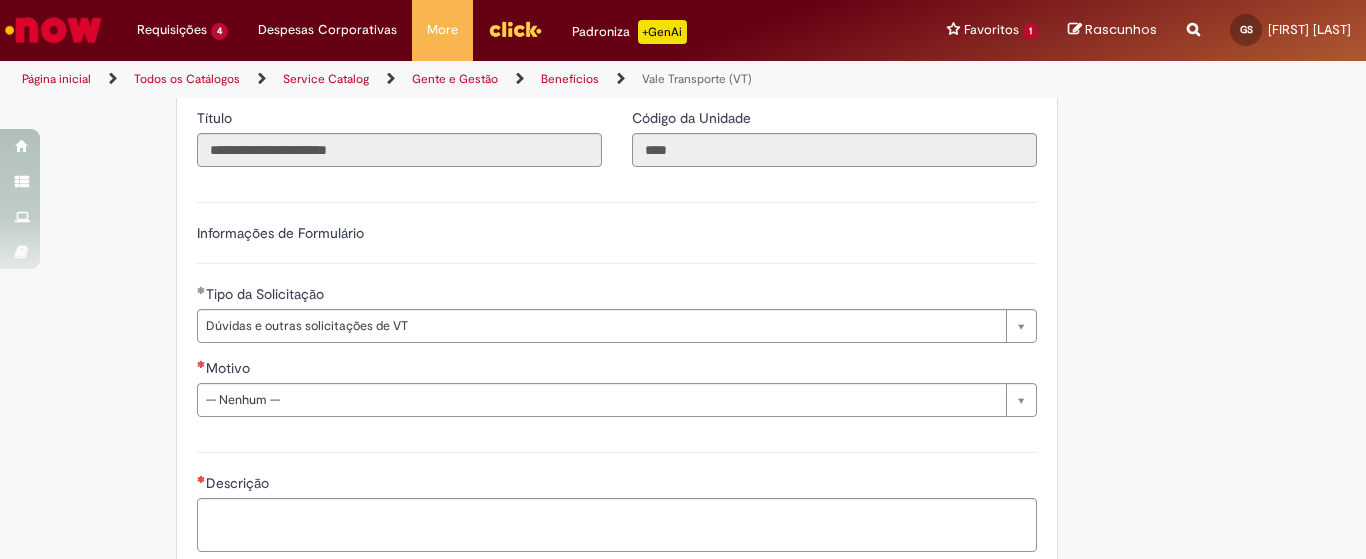 click on "Informações de Formulário" at bounding box center (617, 243) 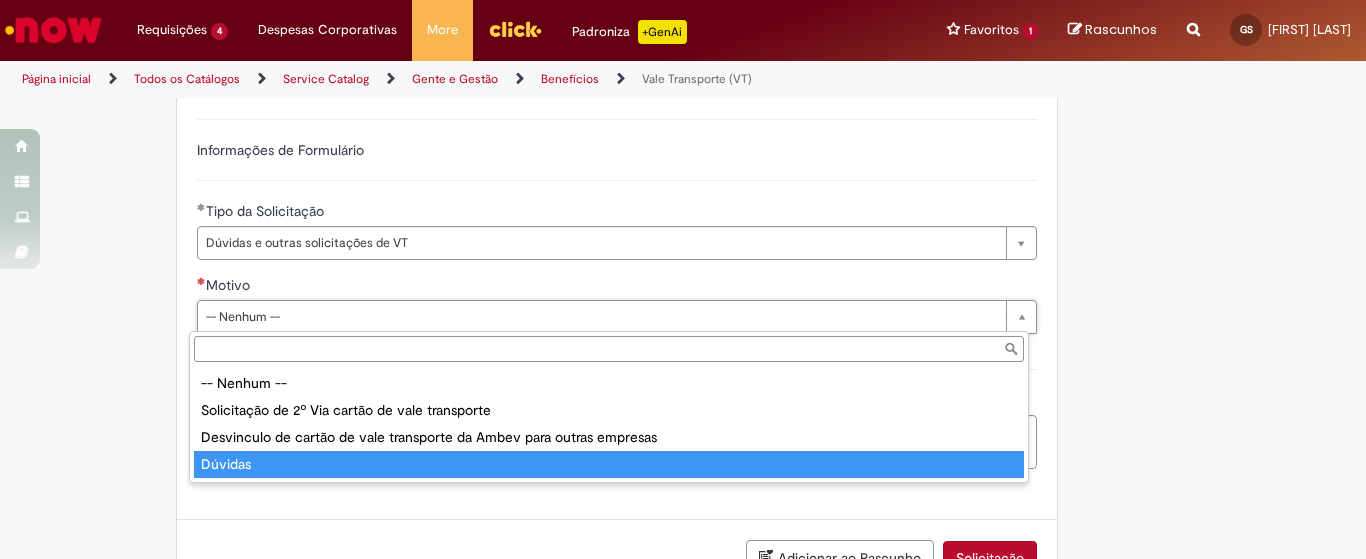 type on "*******" 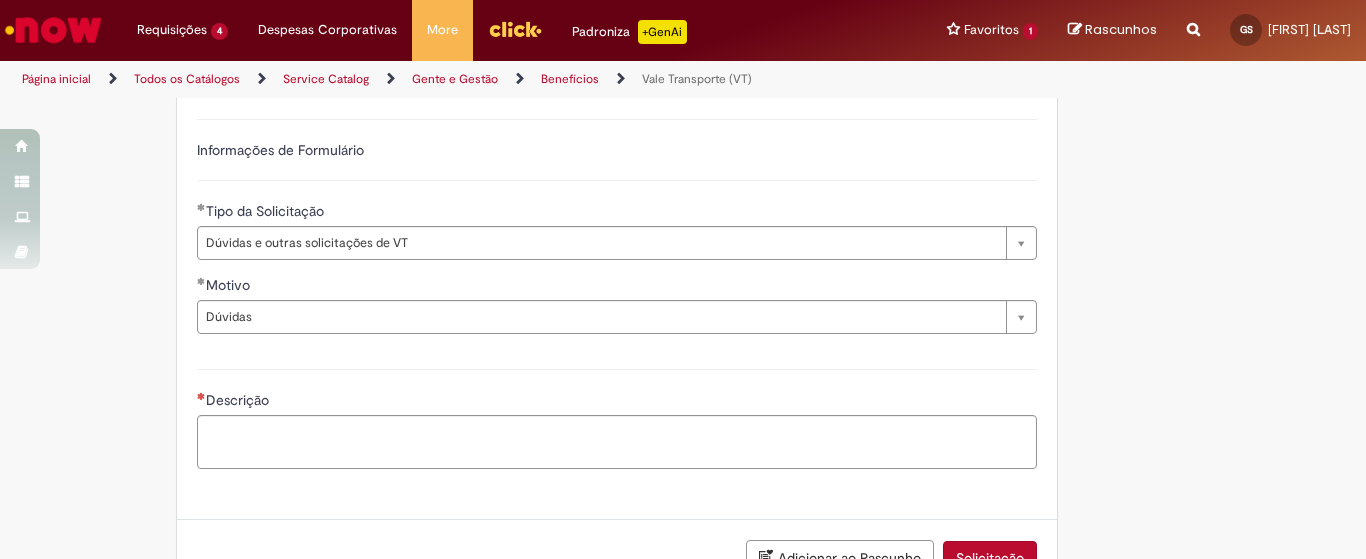 click on "Tire dúvidas com LupiAssist    +GenAI
Oi! Eu sou LupiAssist, uma Inteligência Artificial Generativa em constante aprendizado   Meu conteúdo é monitorado para trazer uma melhor experiência
Dúvidas comuns:   Como faço para solicitar vale transporte? Como faço para cancelar o vale transporte?
Só mais um instante, estou consultando nossas bases de conhecimento  e escrevendo a melhor resposta pra você!
Title
Lorem ipsum dolor sit amet    Fazer uma nova pergunta
Gerei esta resposta utilizando IA Generativa em conjunto com os nossos padrões. Em caso de divergência, os documentos oficiais prevalecerão.
Saiba mais em:
Ou ligue para:" at bounding box center (683, -139) 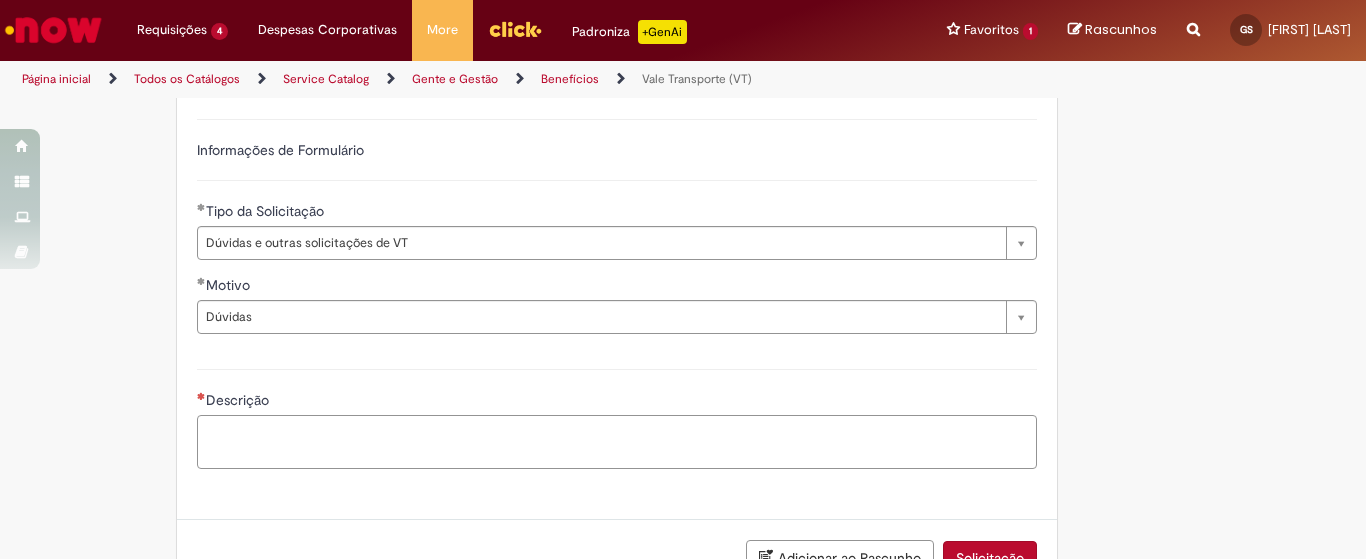 click on "Descrição" at bounding box center (617, 442) 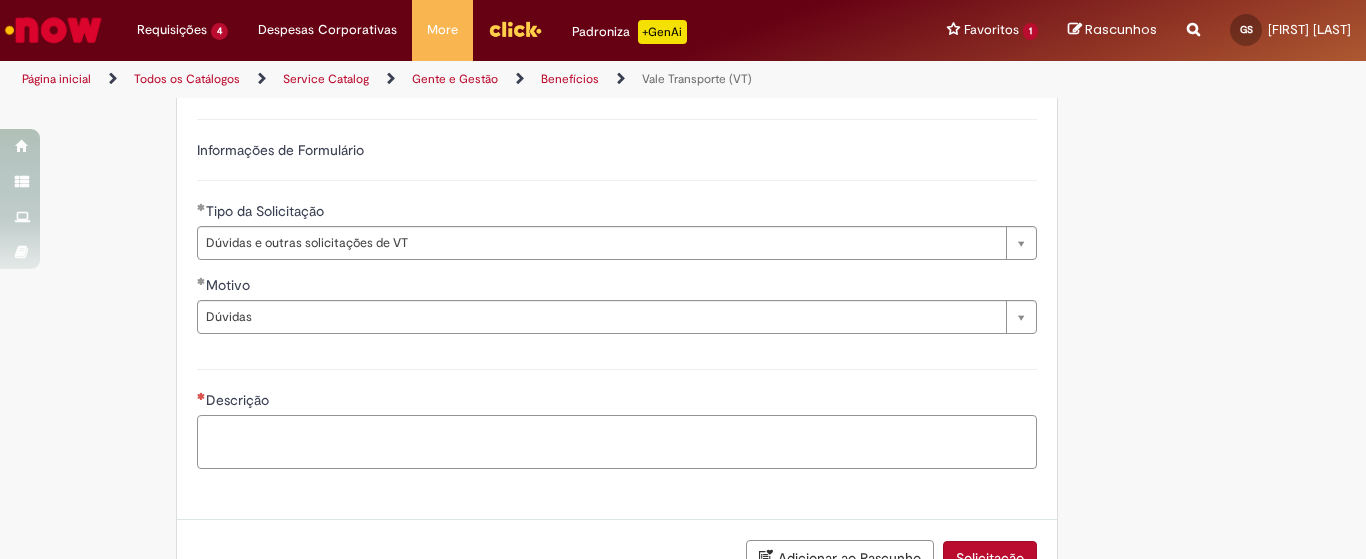 click on "Descrição" at bounding box center (617, 442) 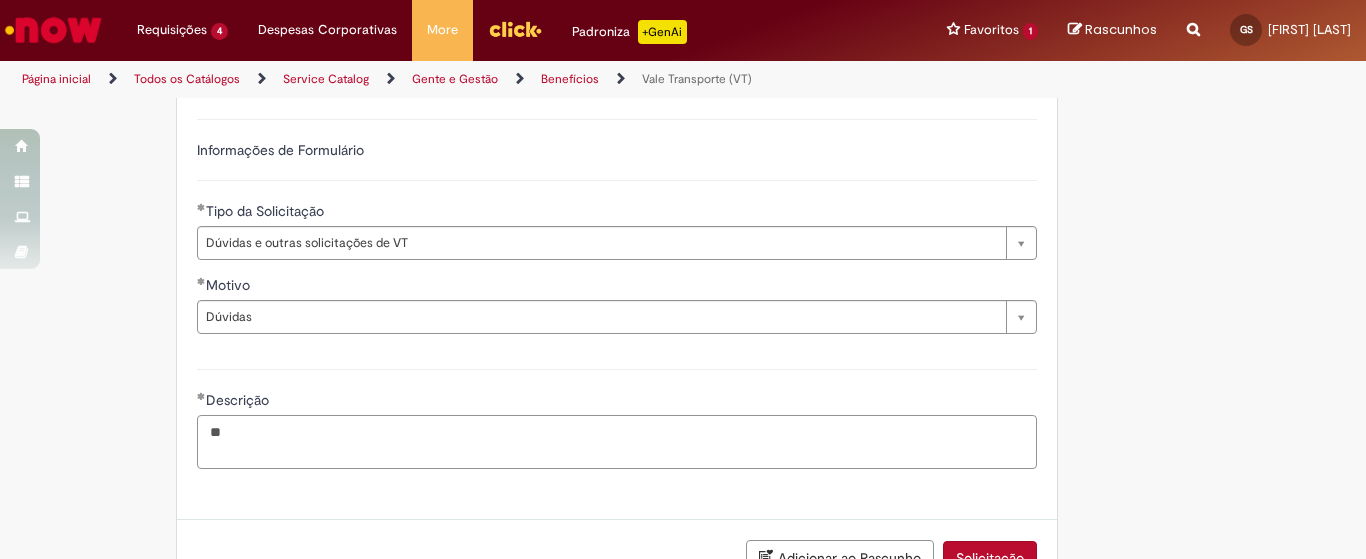 type on "*" 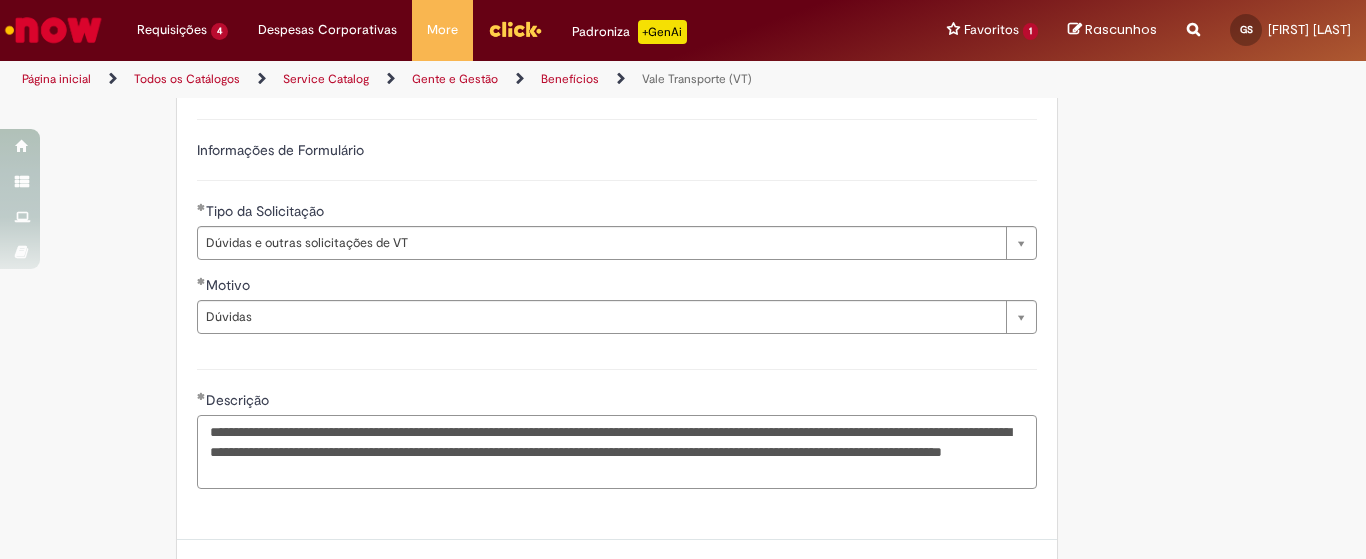 click on "**********" at bounding box center [617, 452] 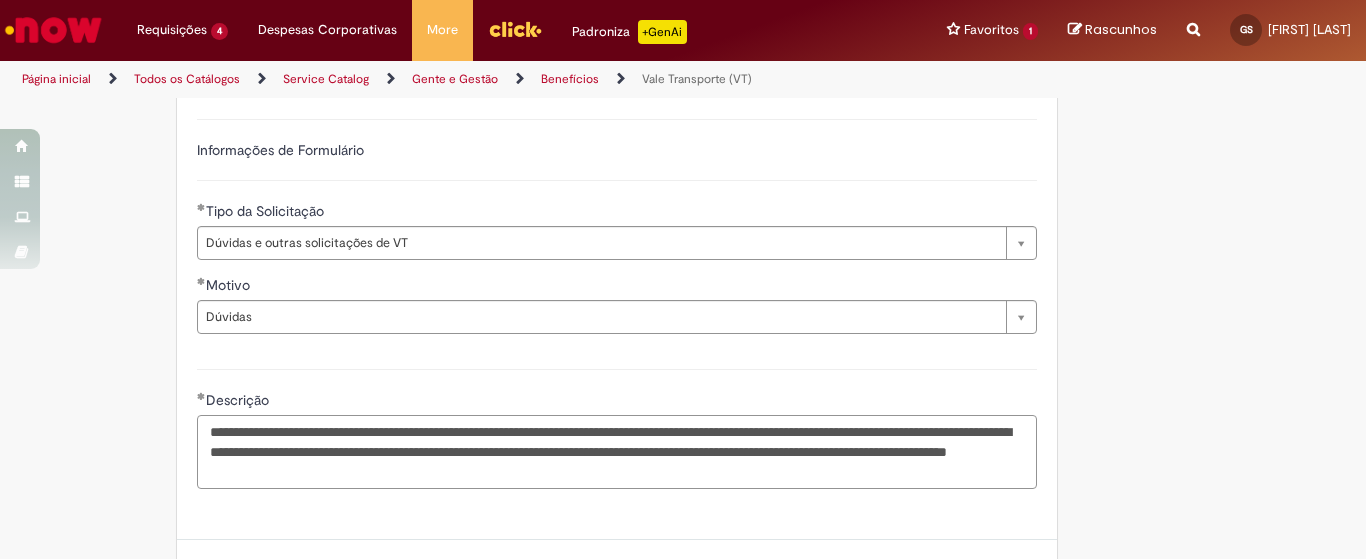 click on "**********" at bounding box center (617, 452) 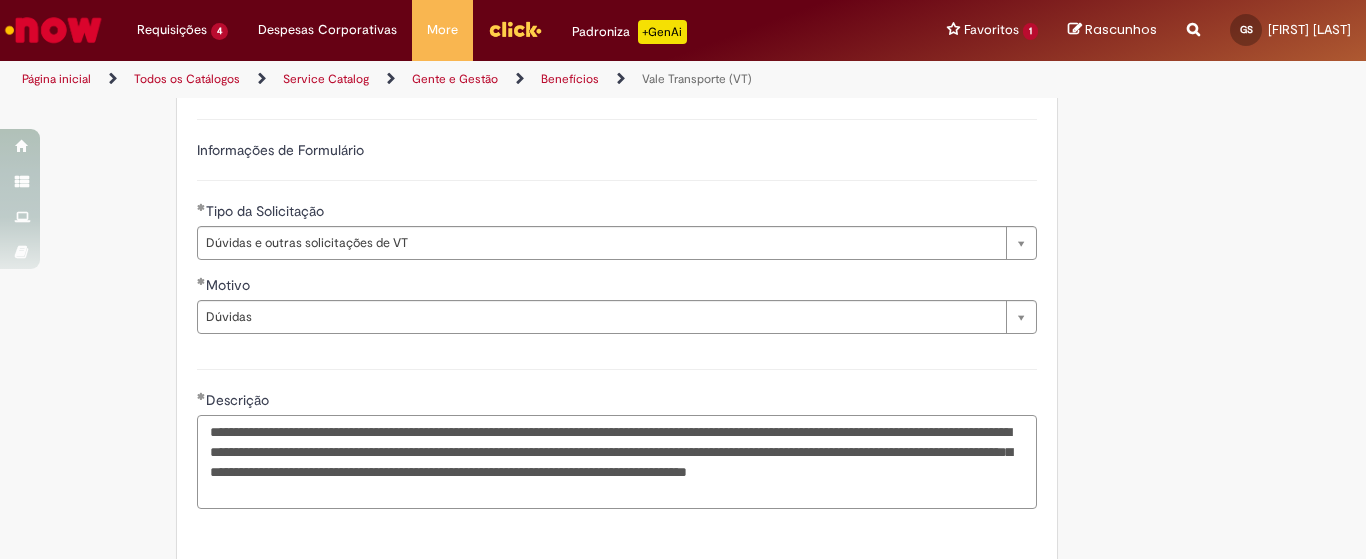 click on "**********" at bounding box center (617, 462) 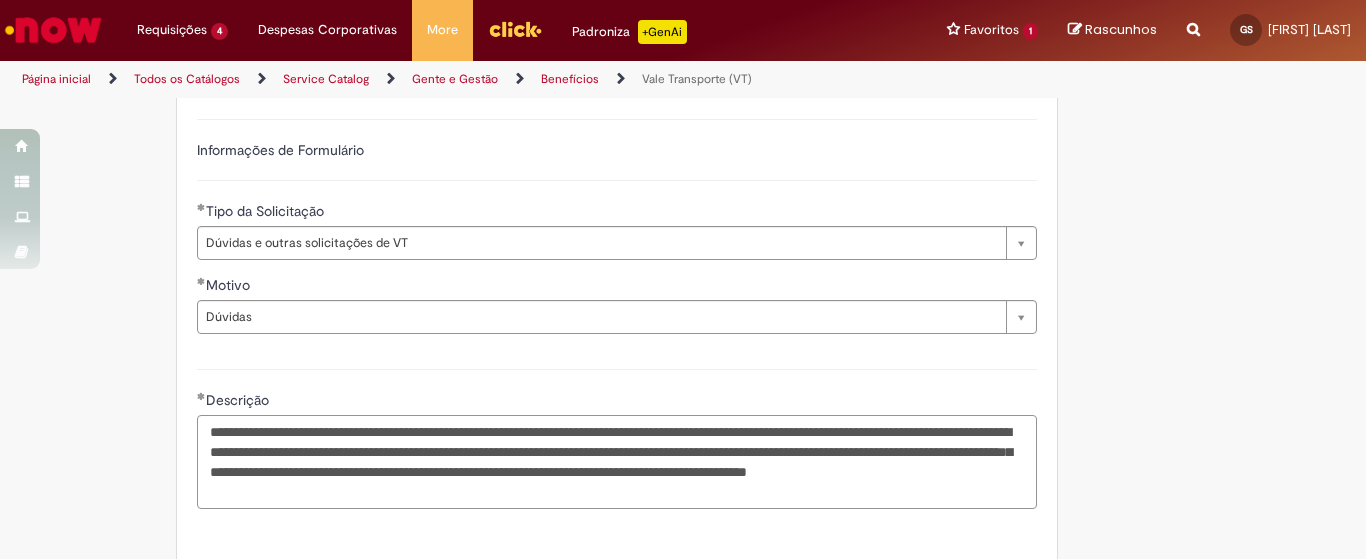 click on "**********" at bounding box center (617, 462) 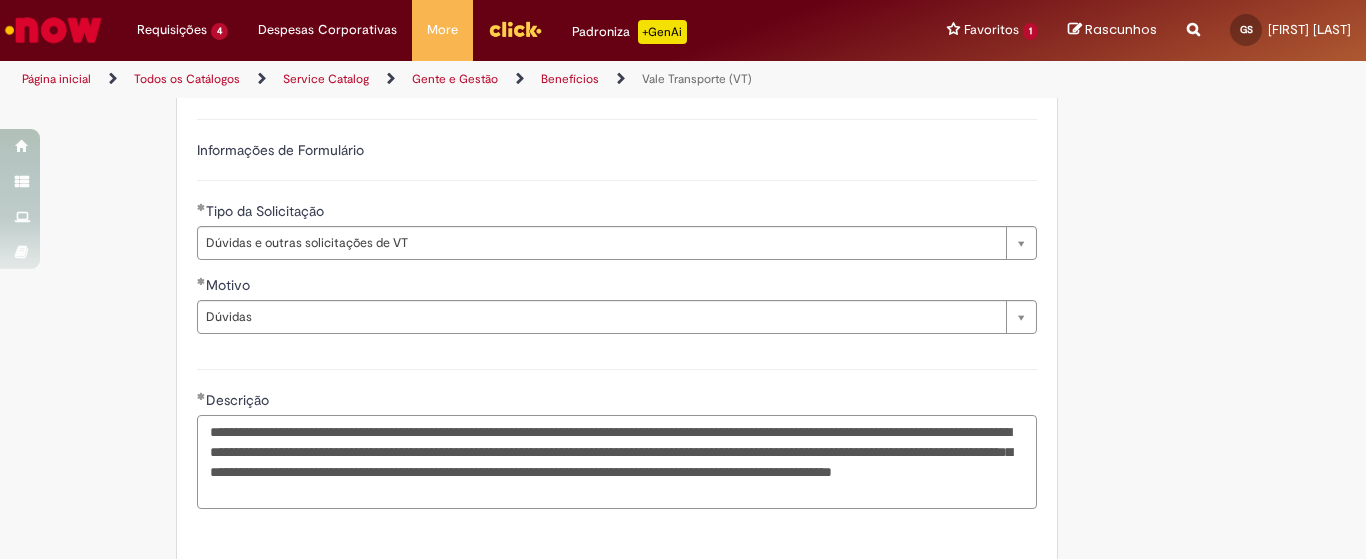 click on "**********" at bounding box center (617, 462) 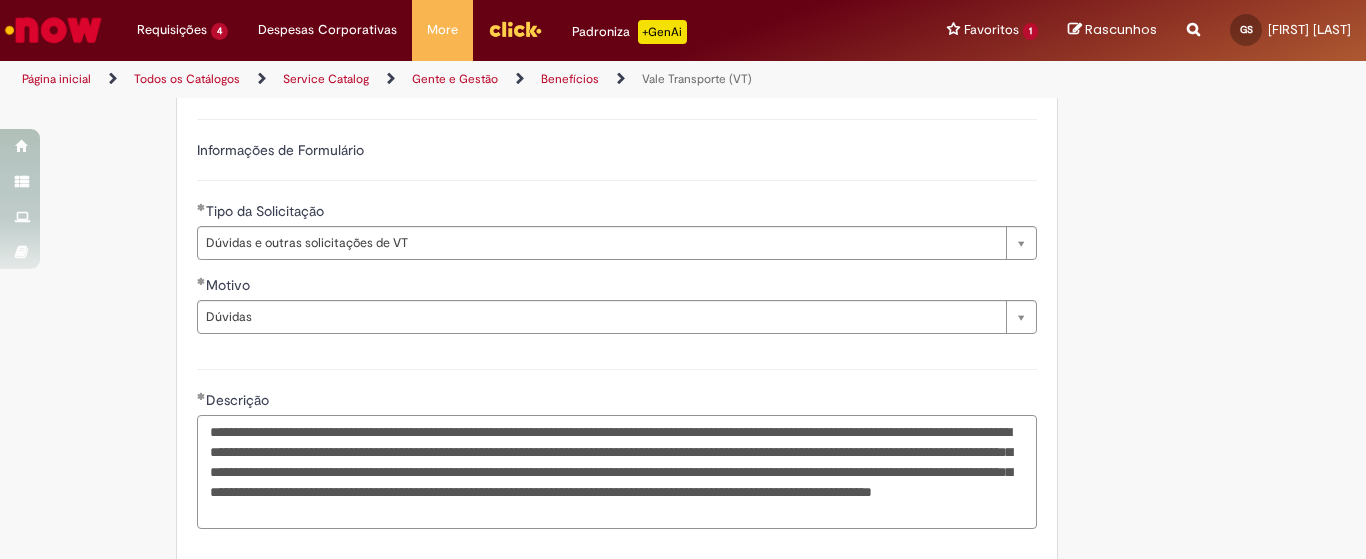click on "**********" at bounding box center [617, 472] 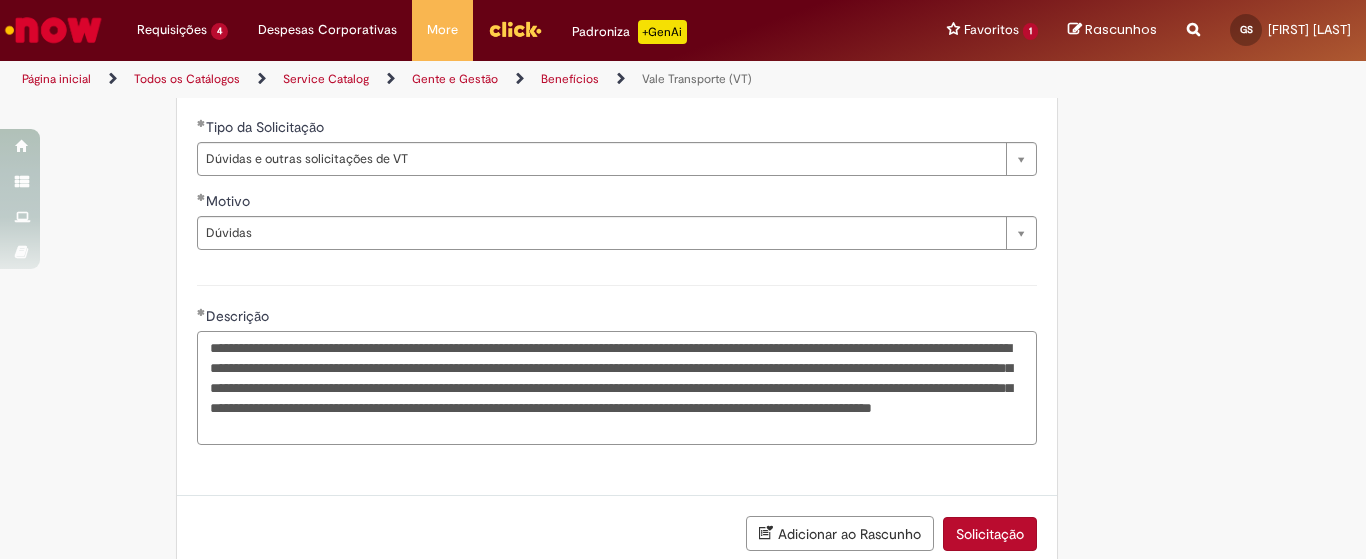 click on "**********" at bounding box center [617, 388] 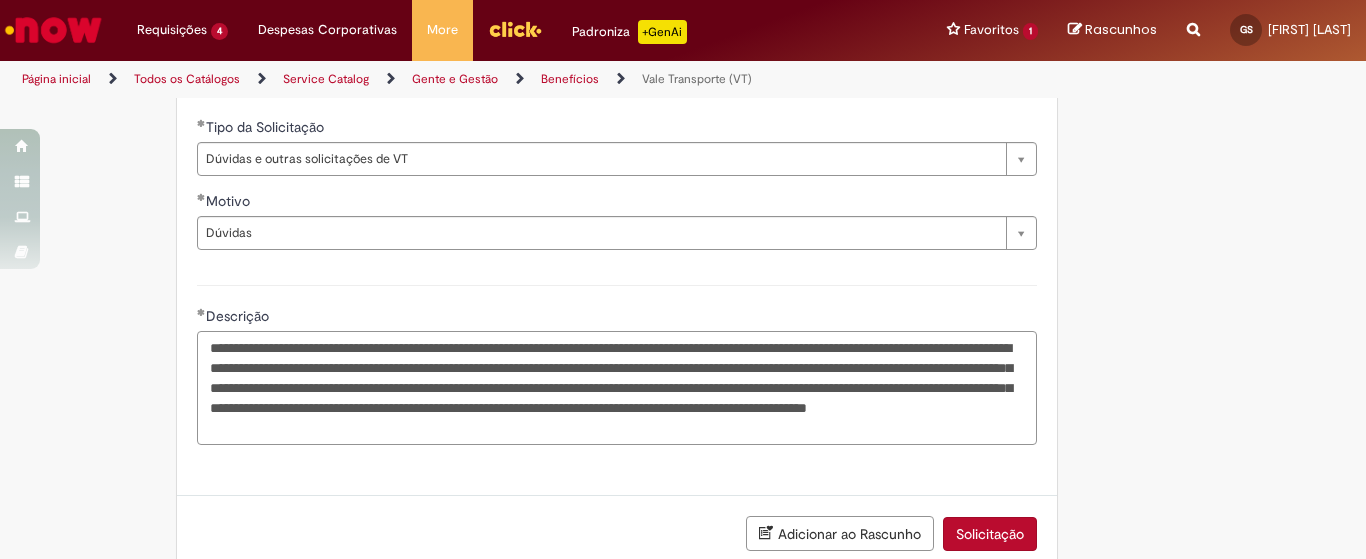 click on "**********" at bounding box center (617, 388) 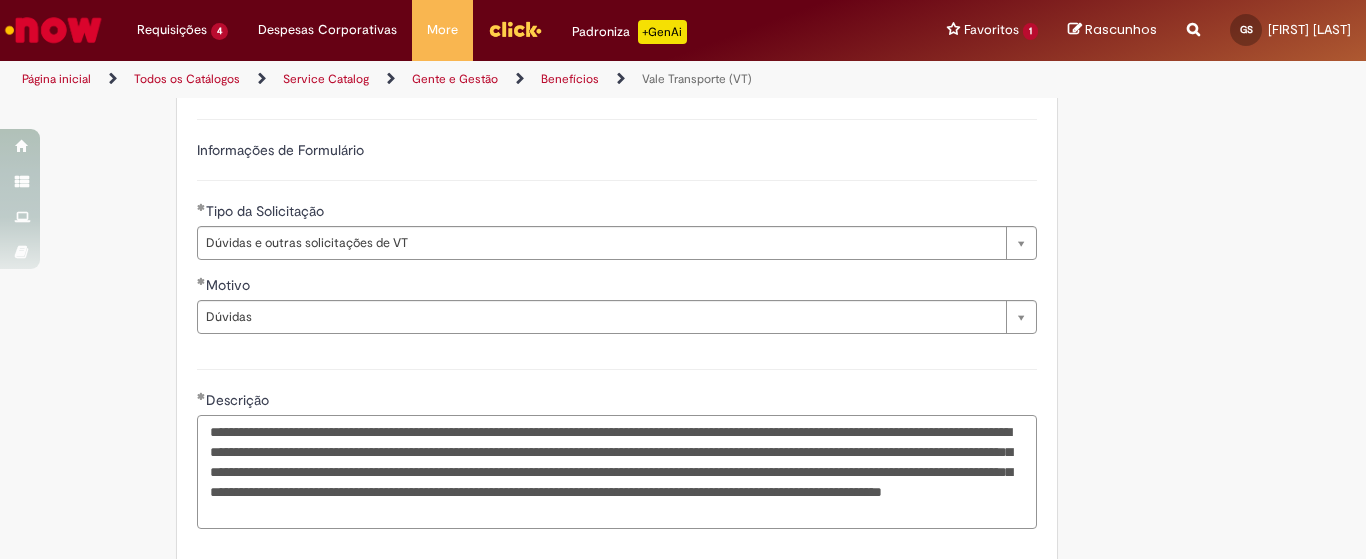 scroll, scrollTop: 1167, scrollLeft: 0, axis: vertical 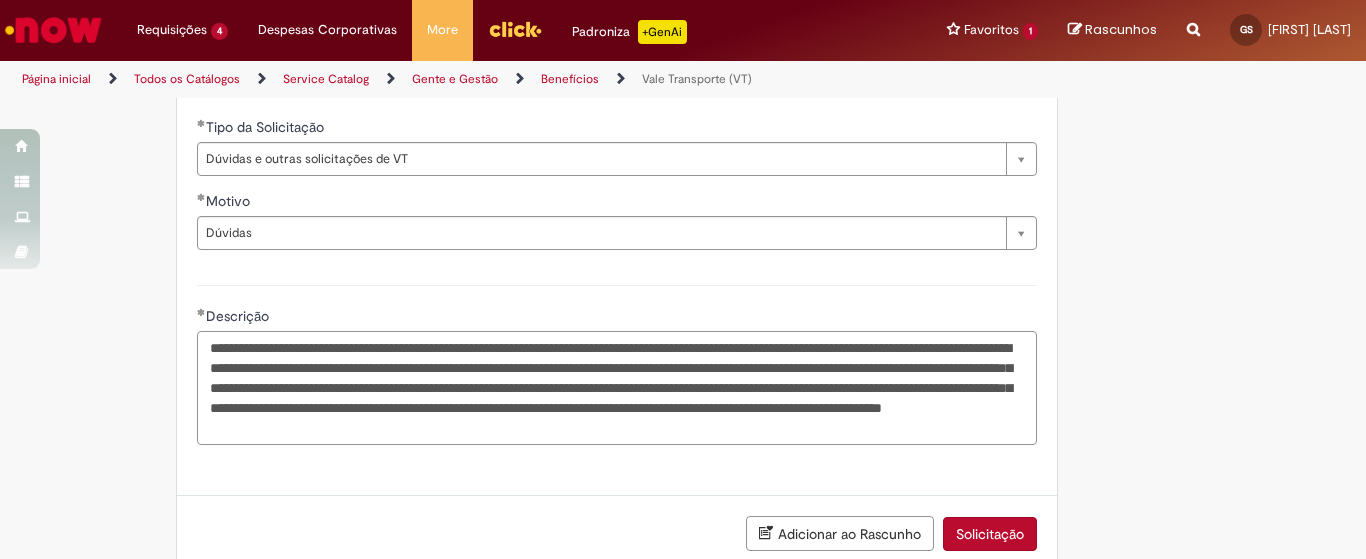 drag, startPoint x: 200, startPoint y: 347, endPoint x: 946, endPoint y: 440, distance: 751.7746 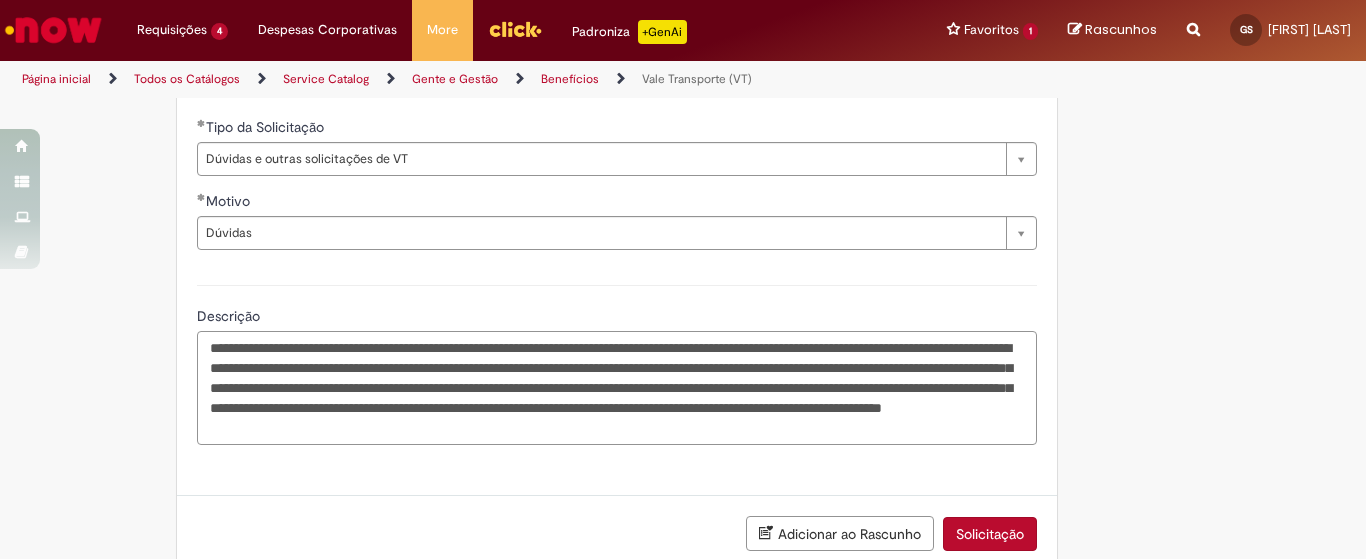 click on "**********" at bounding box center (617, 388) 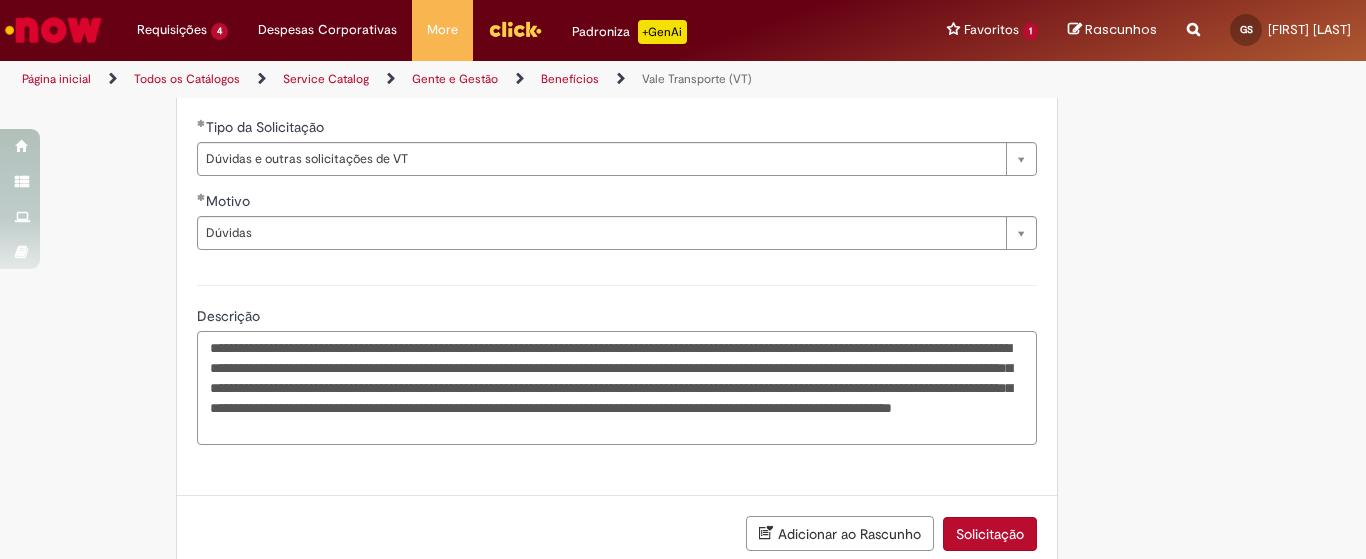 scroll, scrollTop: 1250, scrollLeft: 0, axis: vertical 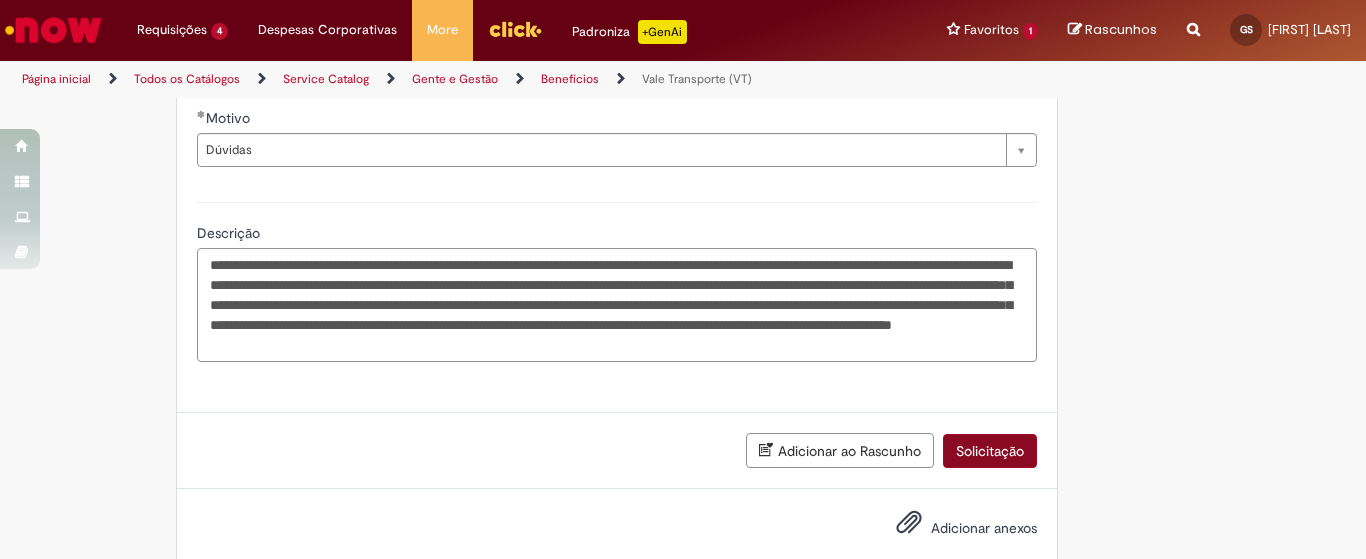 type on "**********" 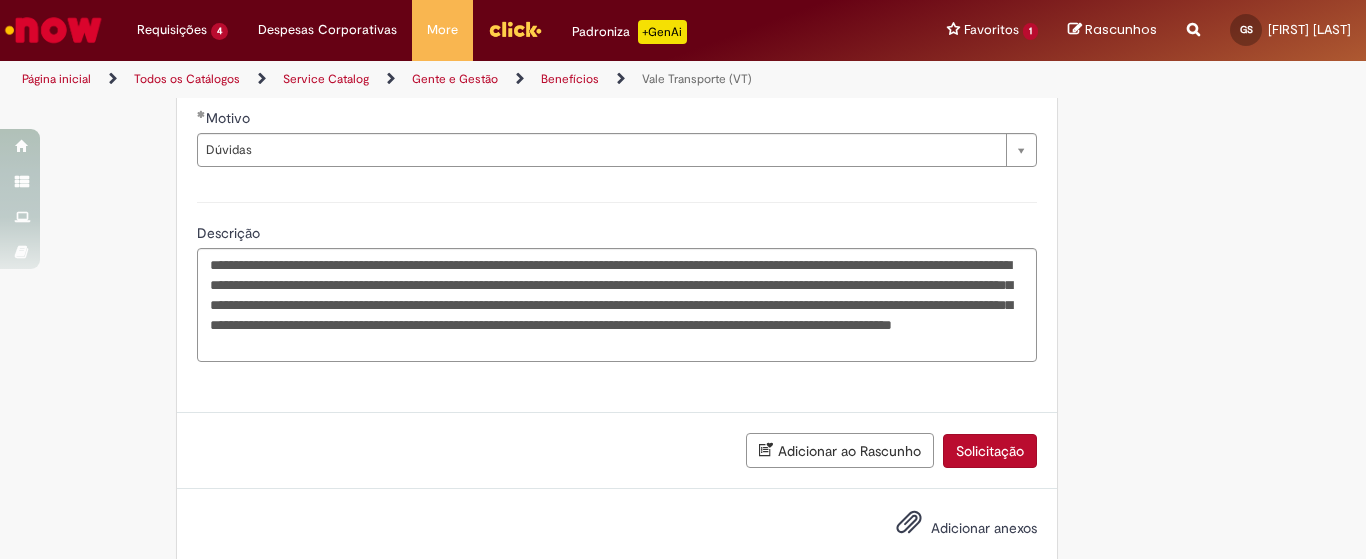 click on "Solicitação" at bounding box center (990, 451) 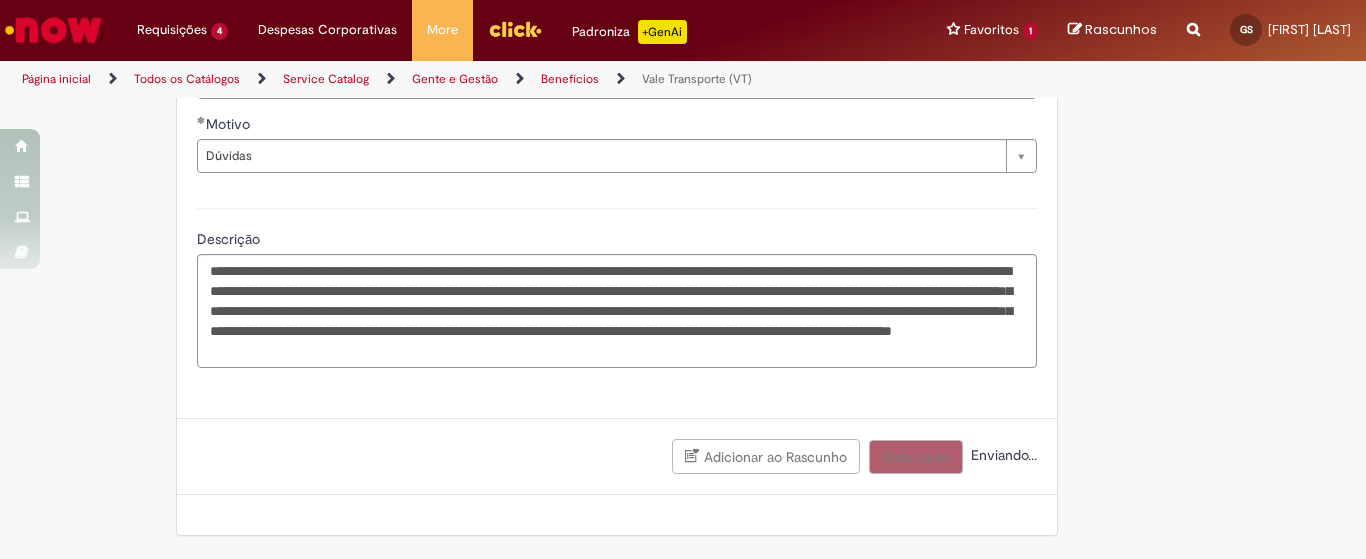 scroll, scrollTop: 1245, scrollLeft: 0, axis: vertical 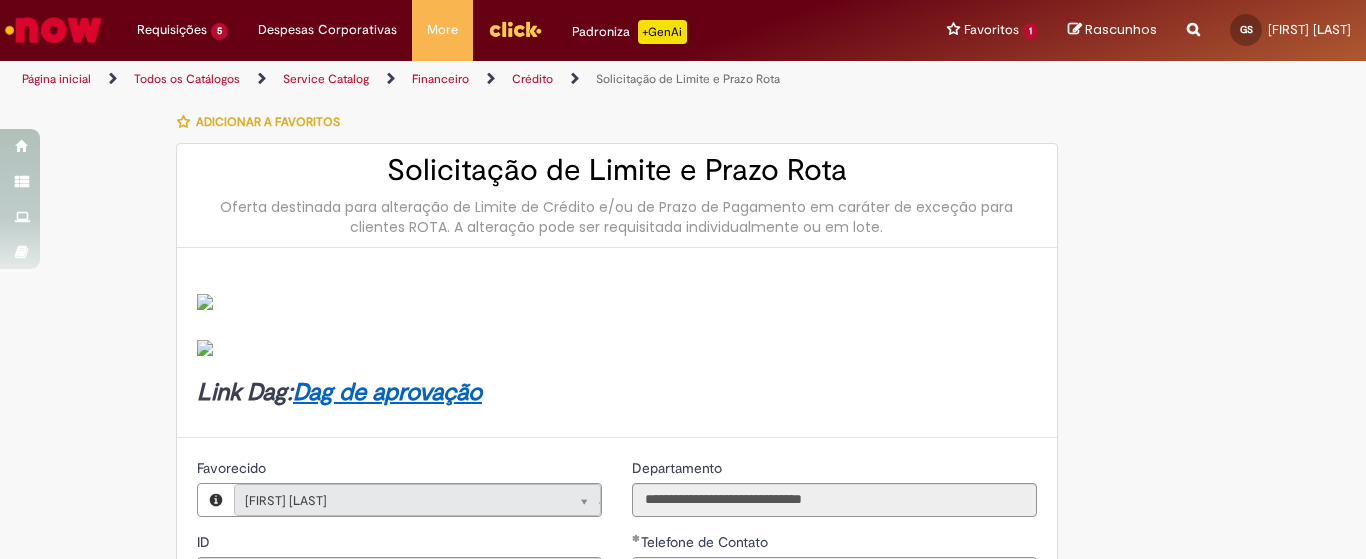 select on "*******" 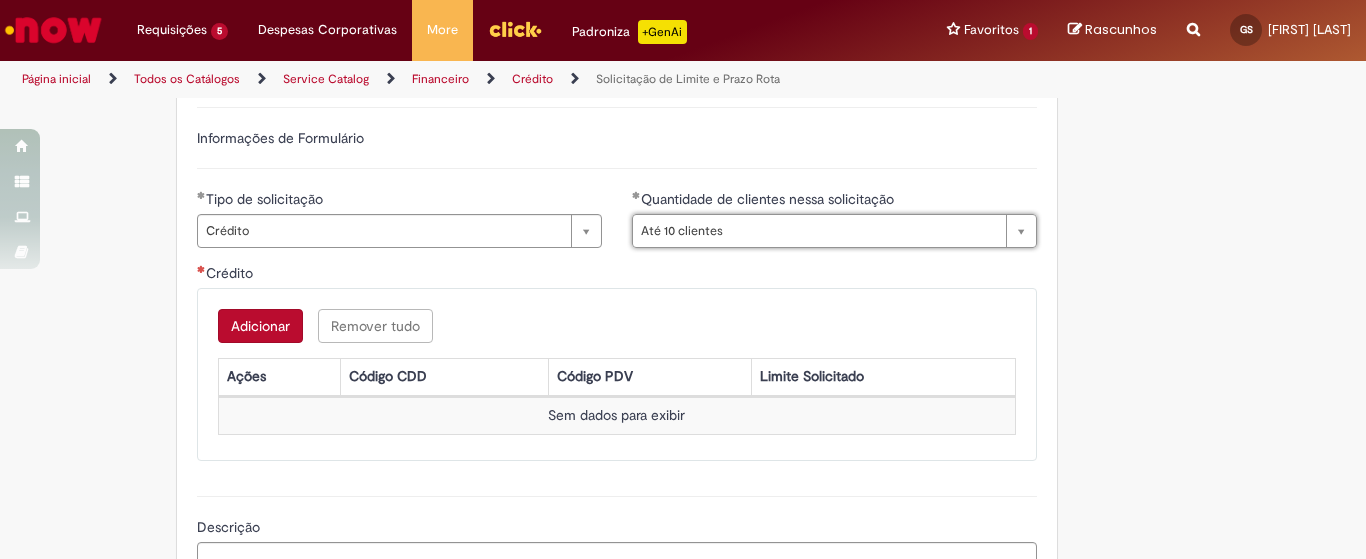 click on "Adicionar" at bounding box center [260, 326] 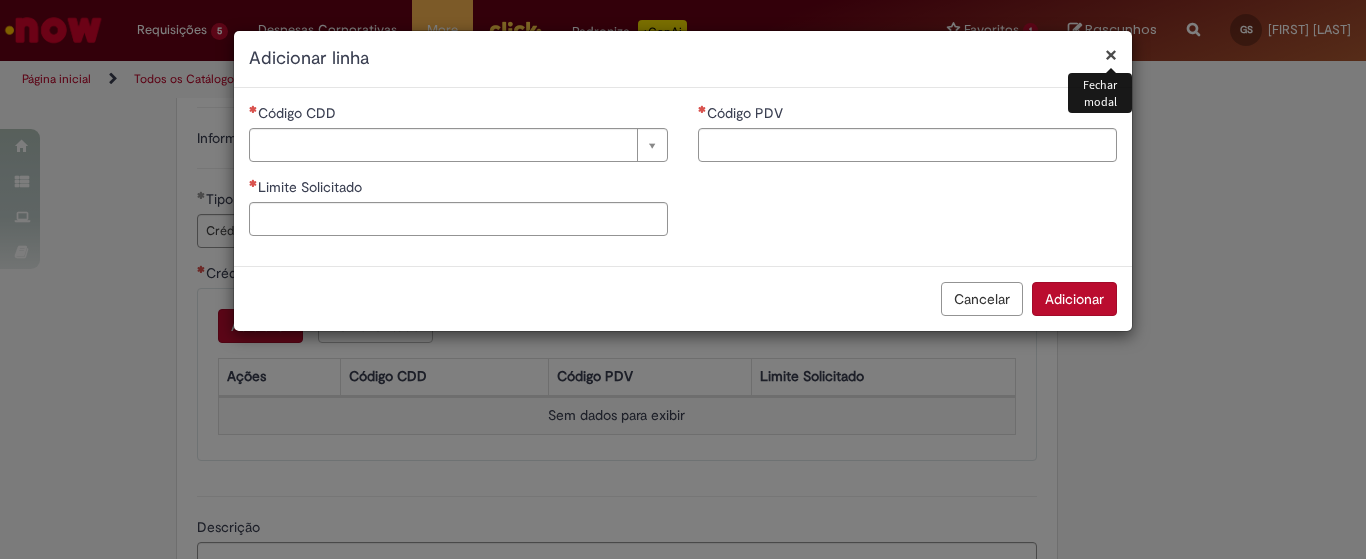 click on "Código PDV" at bounding box center (907, 115) 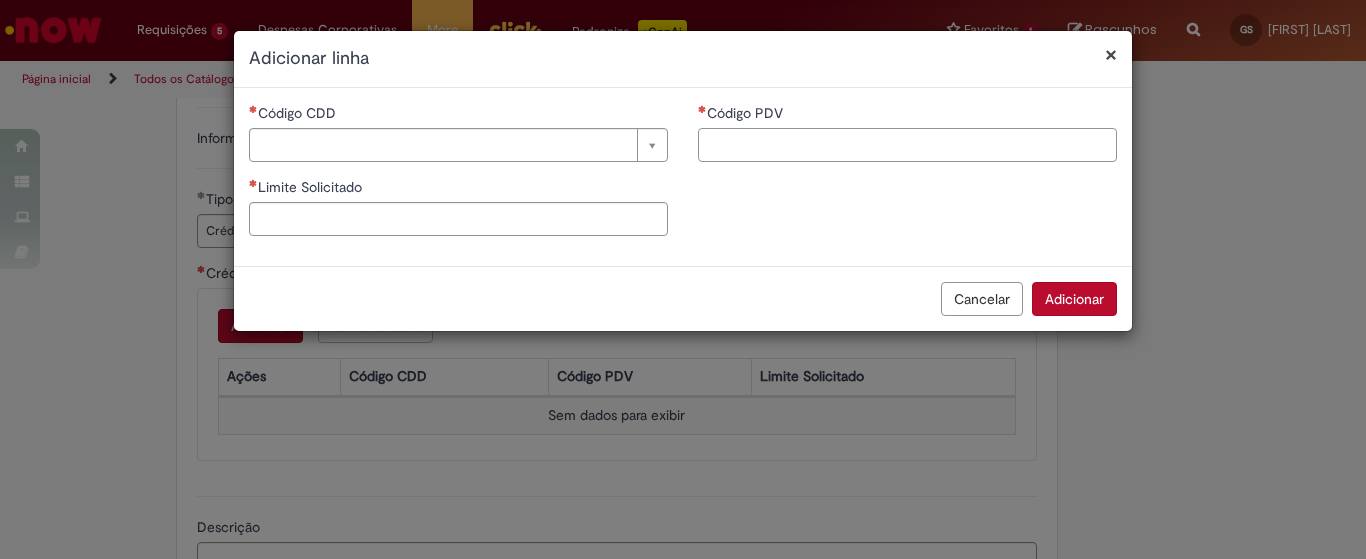 click on "Código PDV" at bounding box center (907, 145) 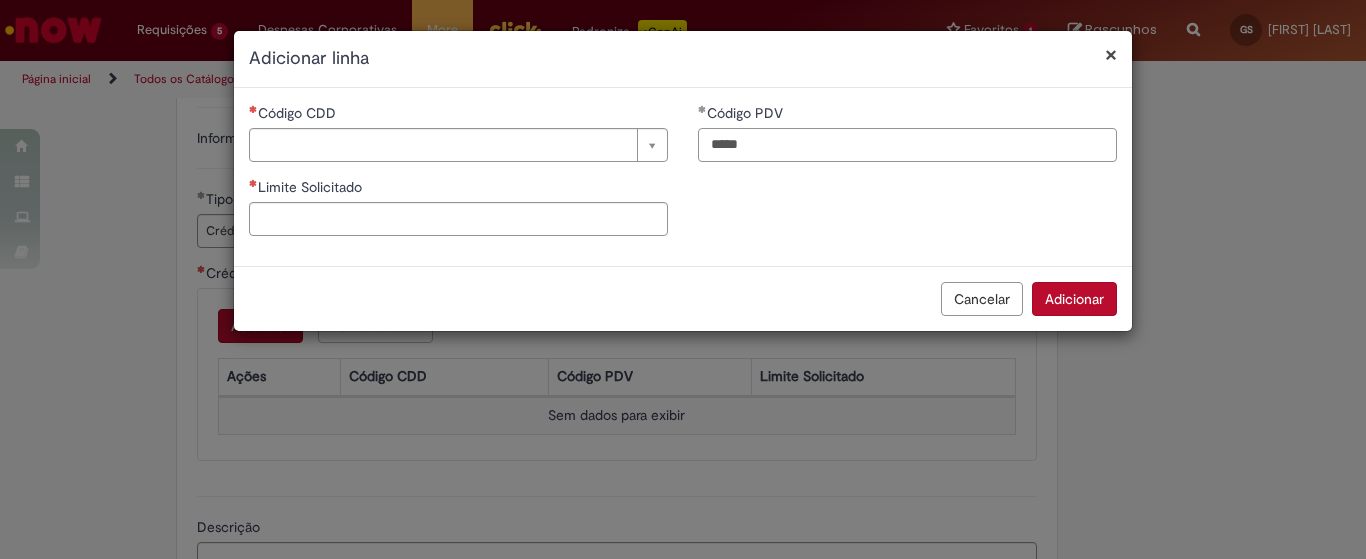 type on "*****" 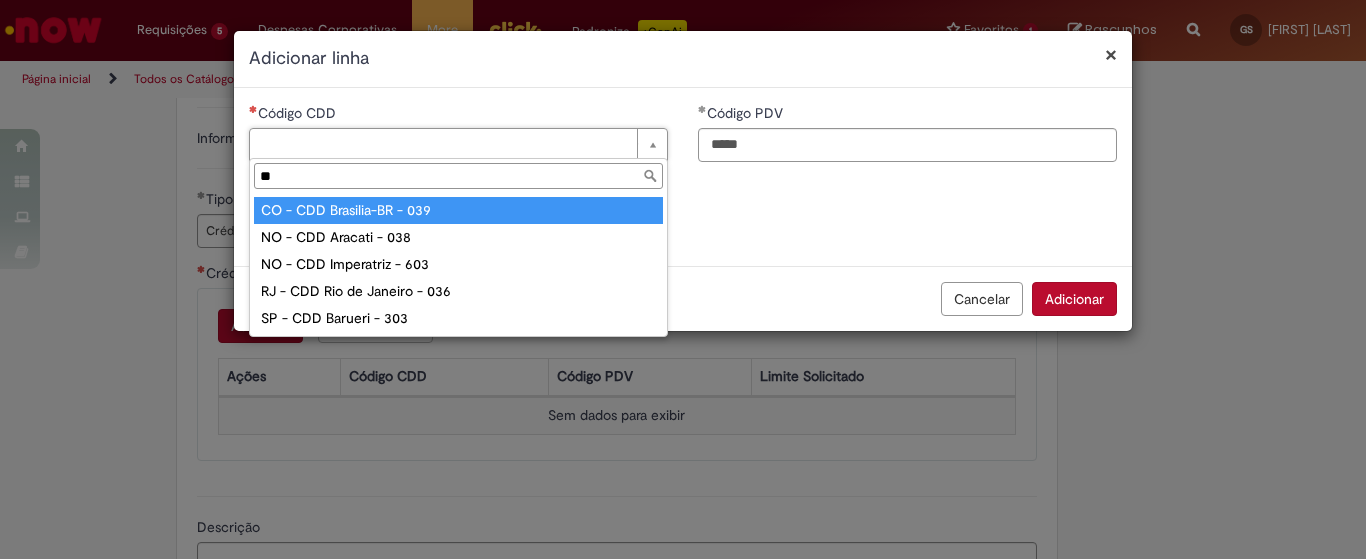 type on "***" 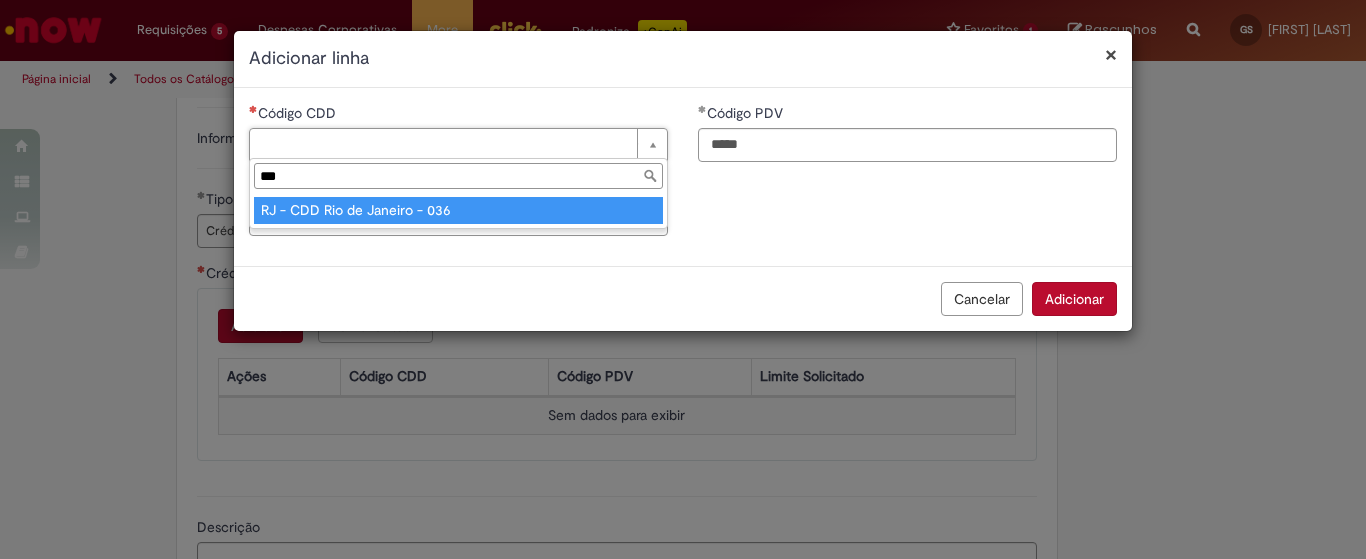 type on "**********" 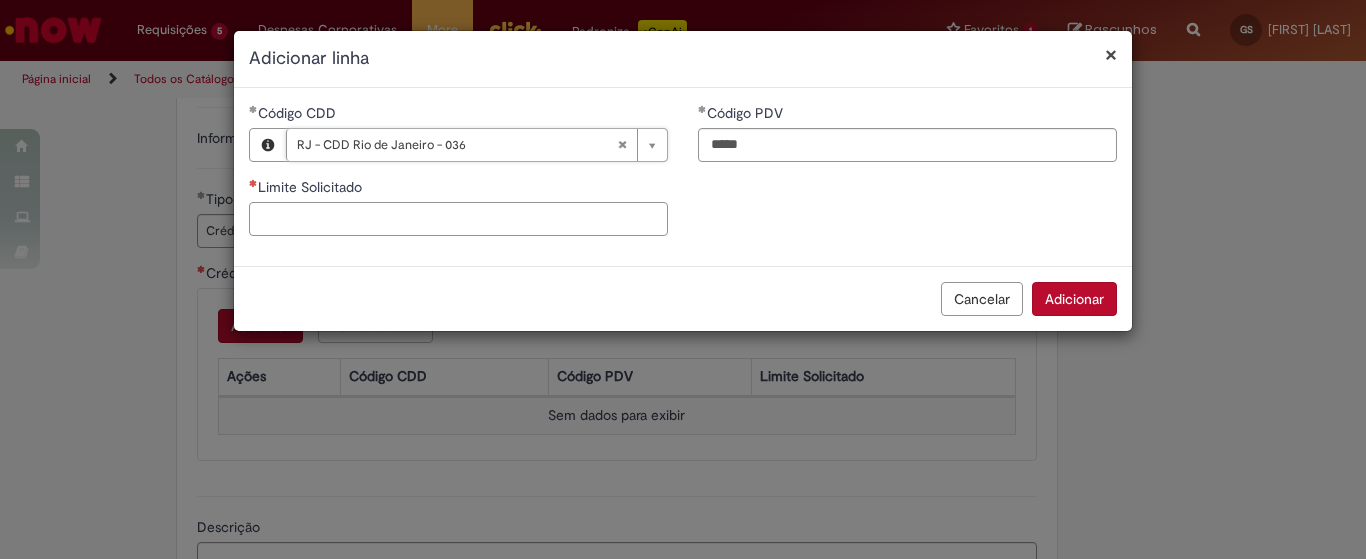 click on "Limite Solicitado" at bounding box center (458, 219) 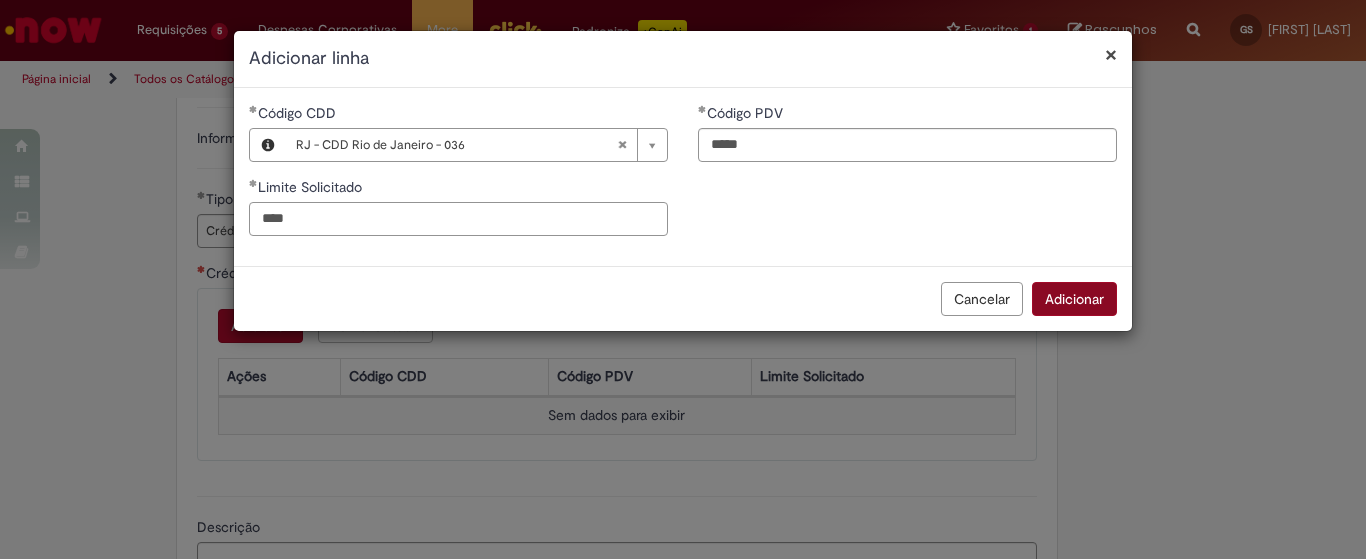 type on "****" 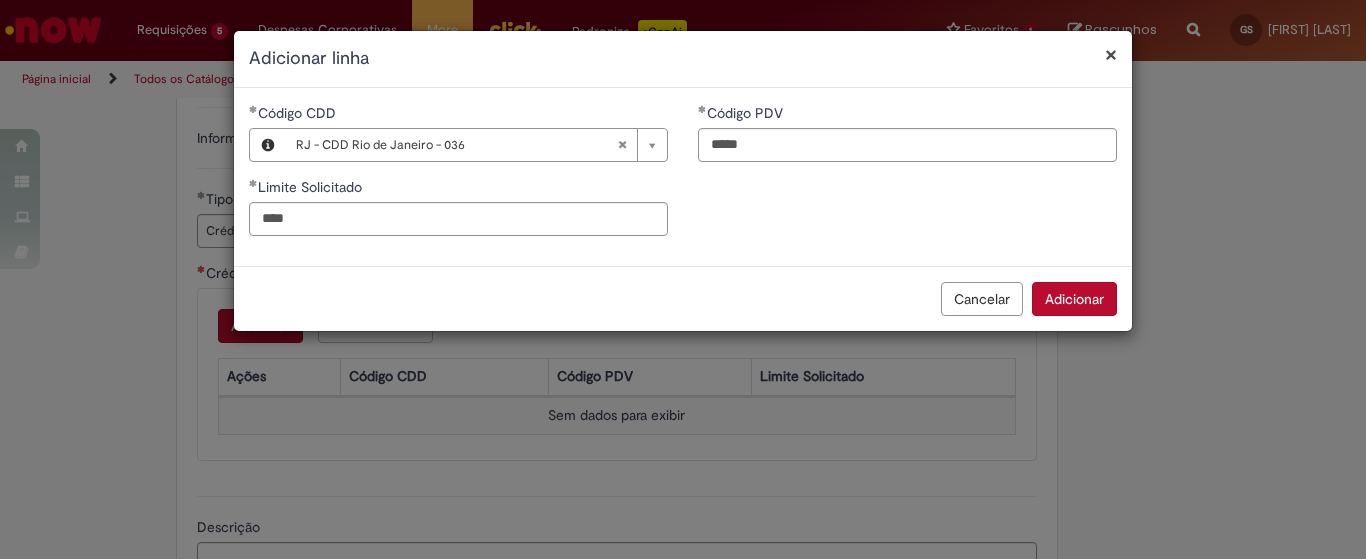 click on "Adicionar" at bounding box center [1074, 299] 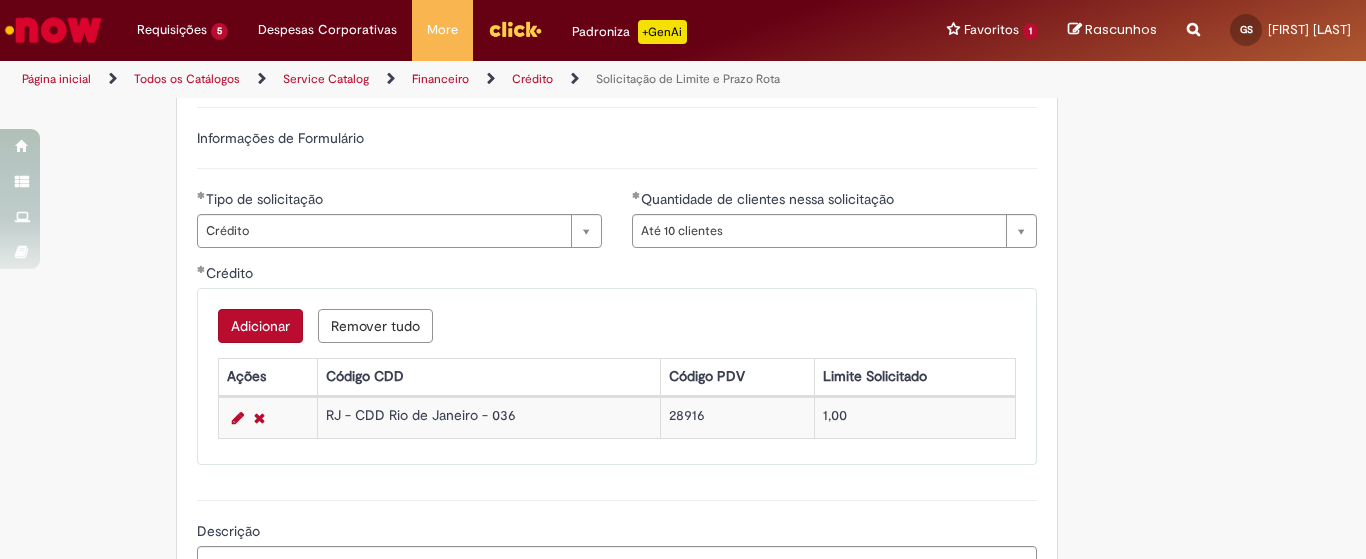 click on "Adicionar" at bounding box center [260, 326] 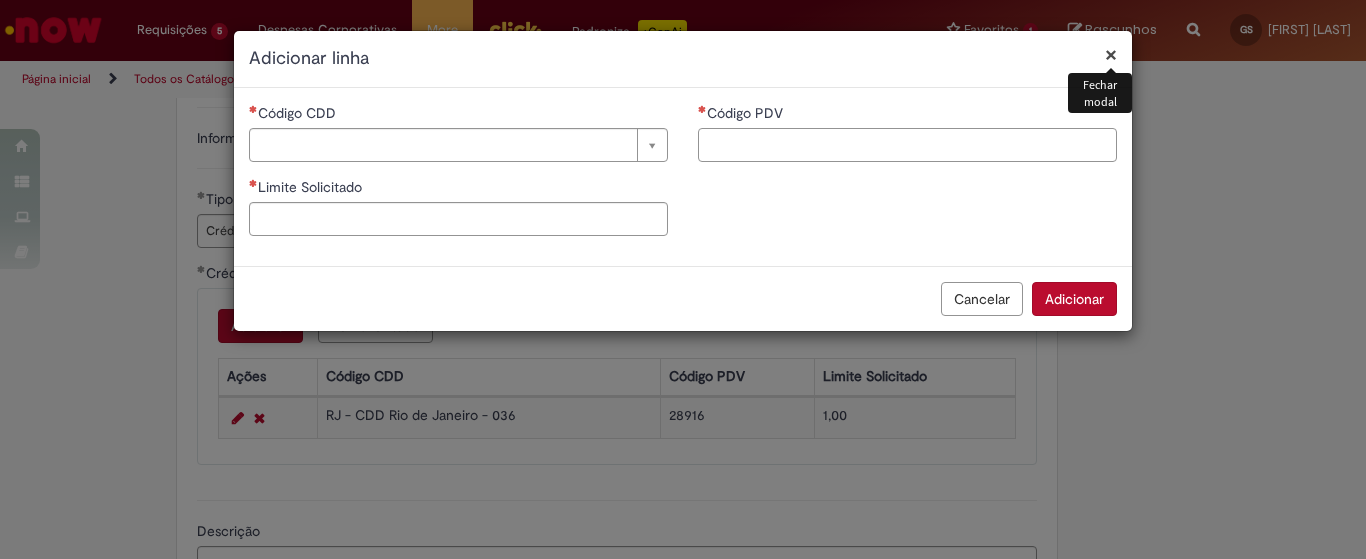 click on "Código PDV" at bounding box center [907, 145] 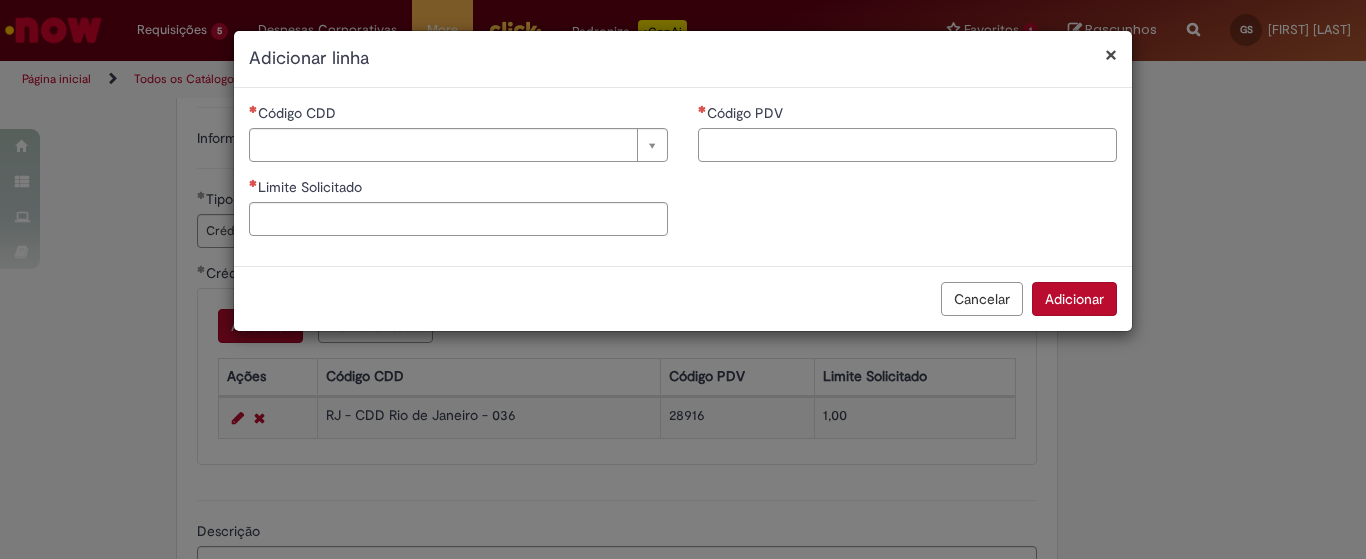 paste on "*****" 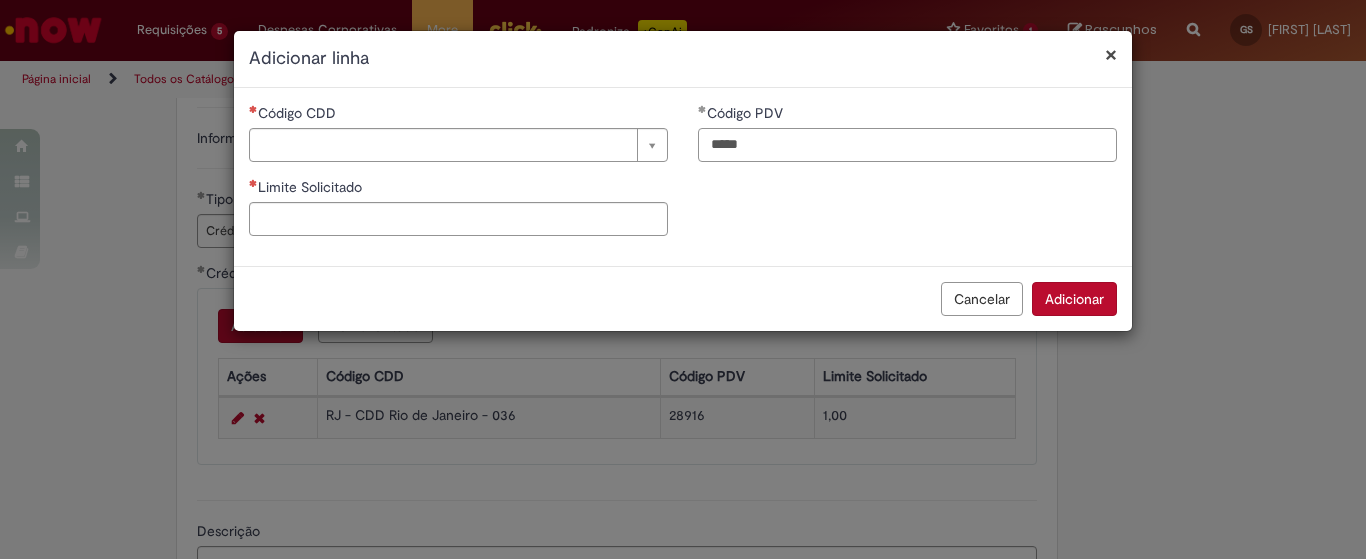 type on "*****" 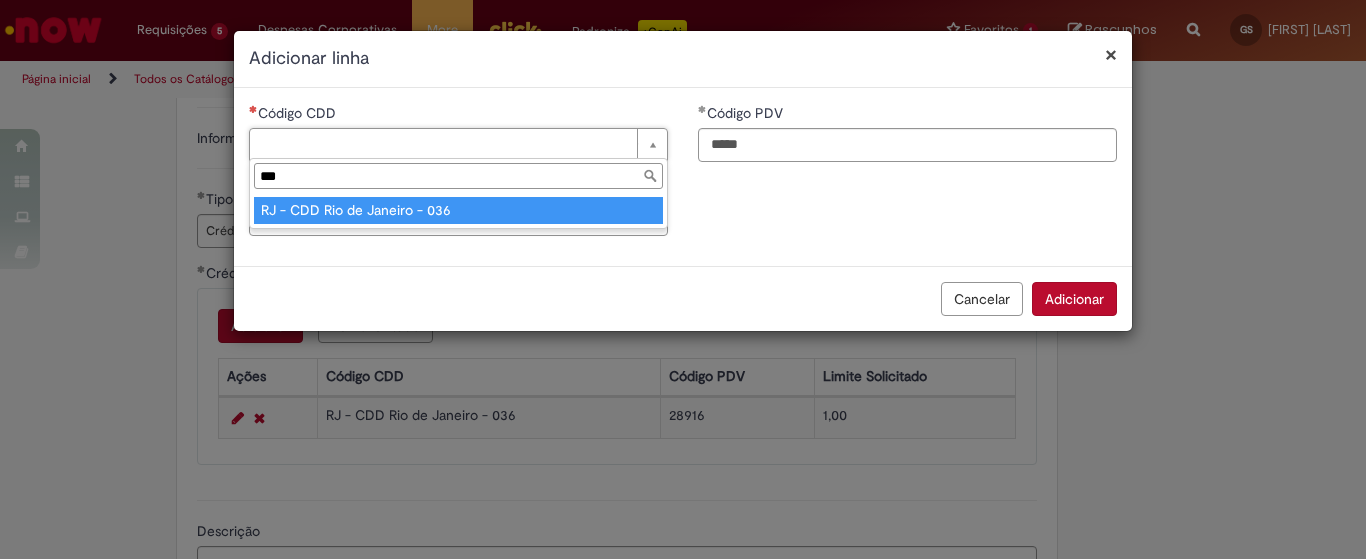 type on "***" 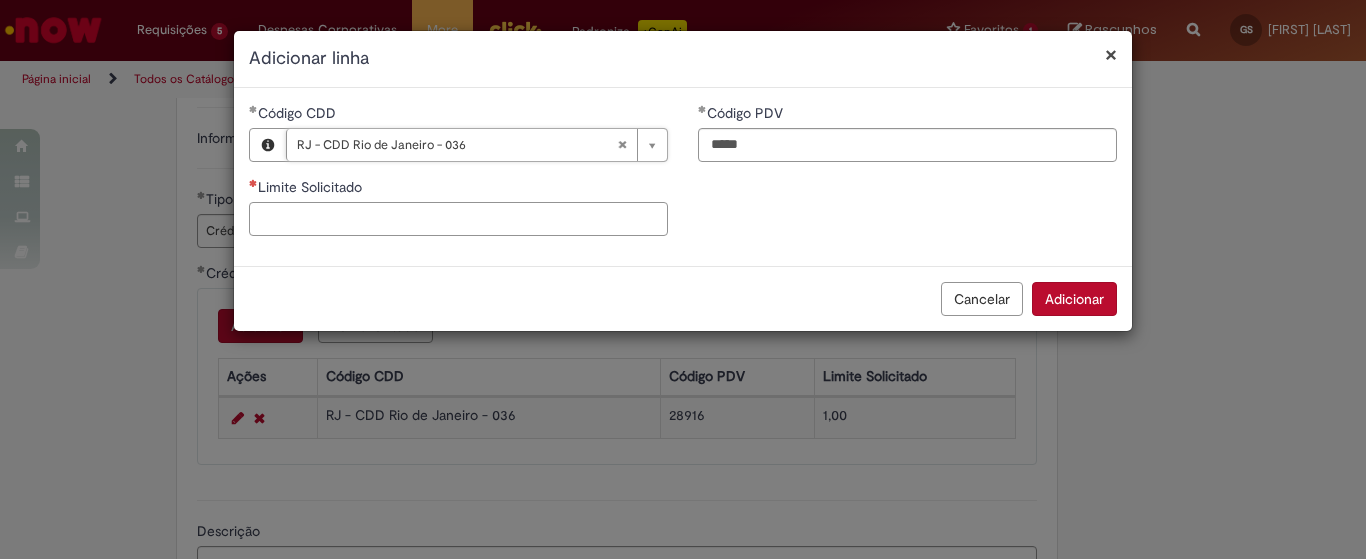 click on "Limite Solicitado" at bounding box center [458, 219] 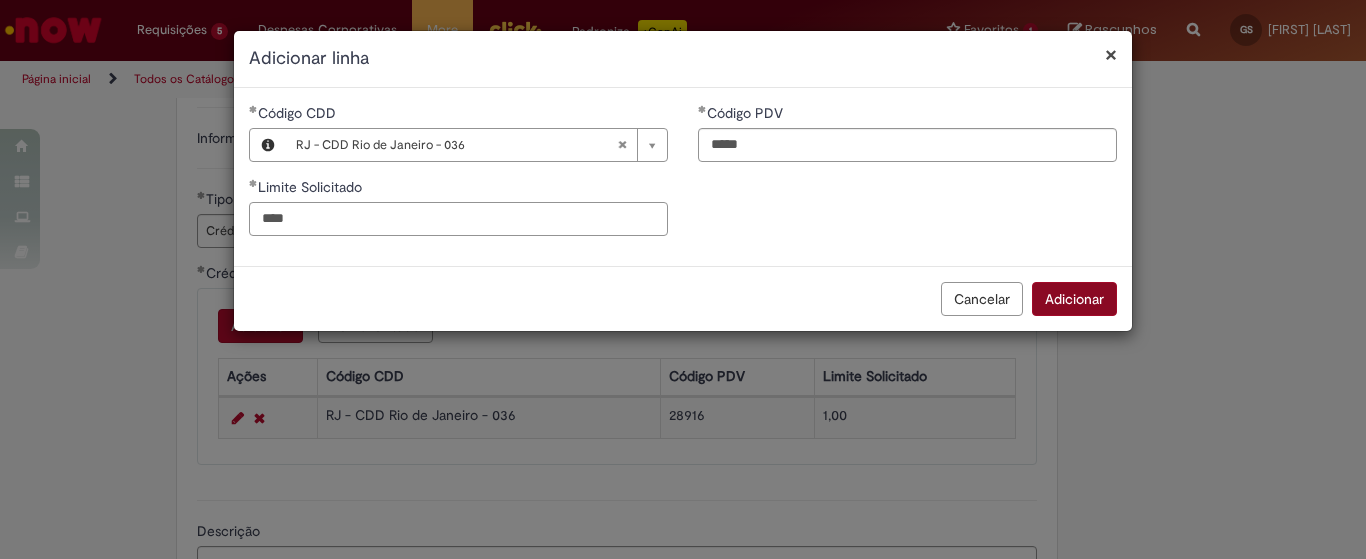 type on "****" 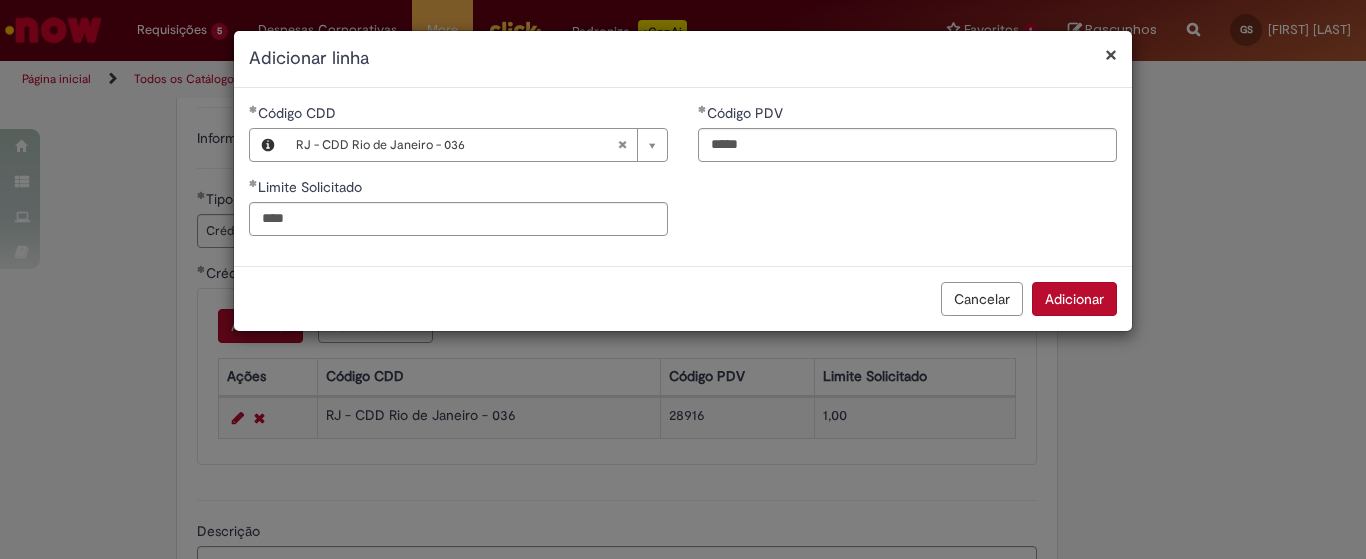 click on "Adicionar" at bounding box center [1074, 299] 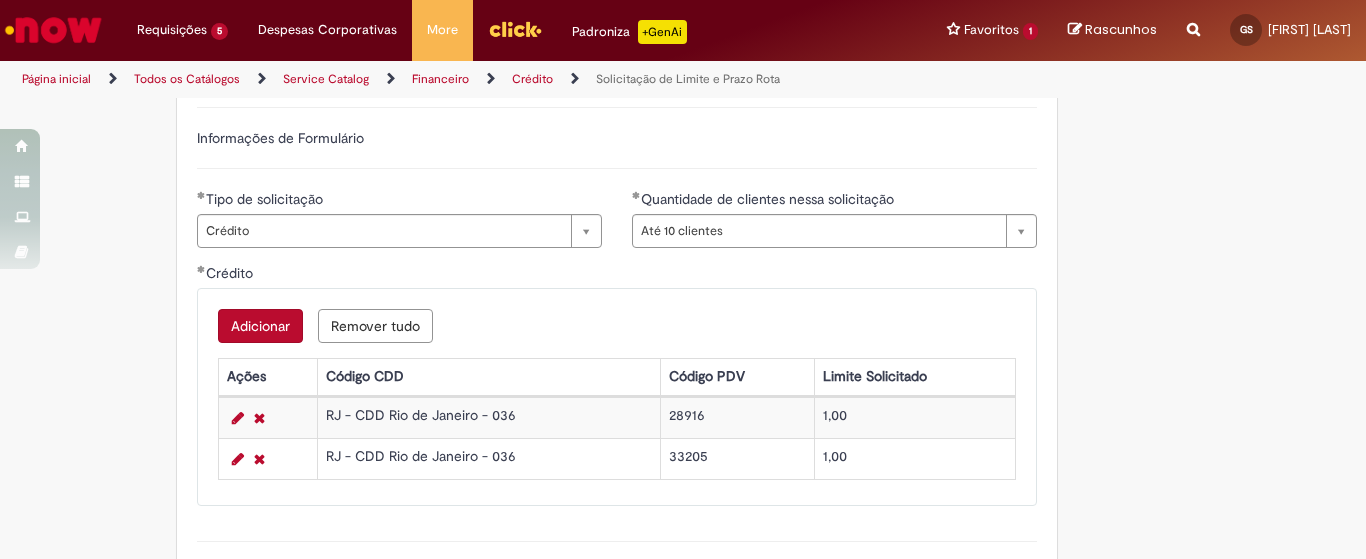 click on "Adicionar" at bounding box center (260, 326) 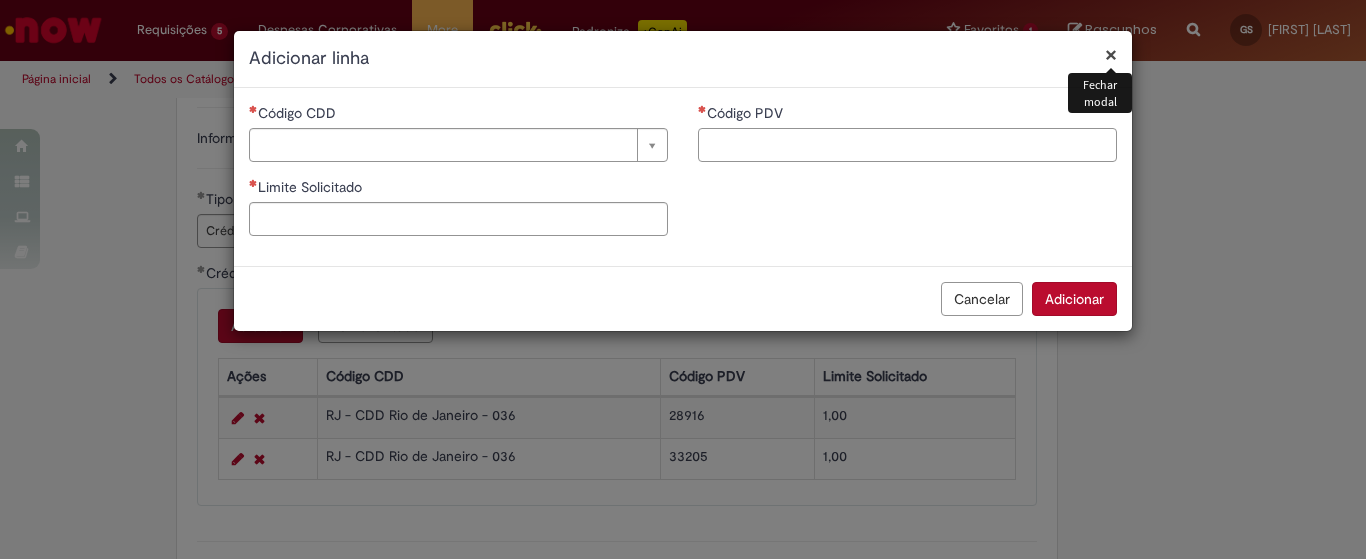 click on "Código PDV" at bounding box center [907, 145] 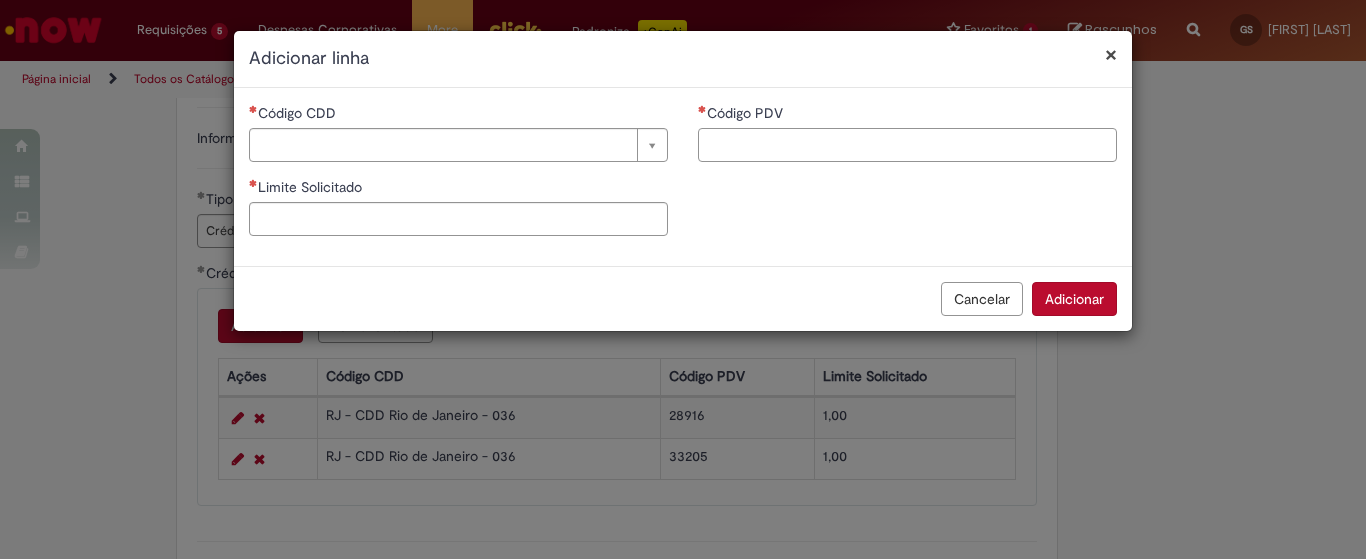paste on "*****" 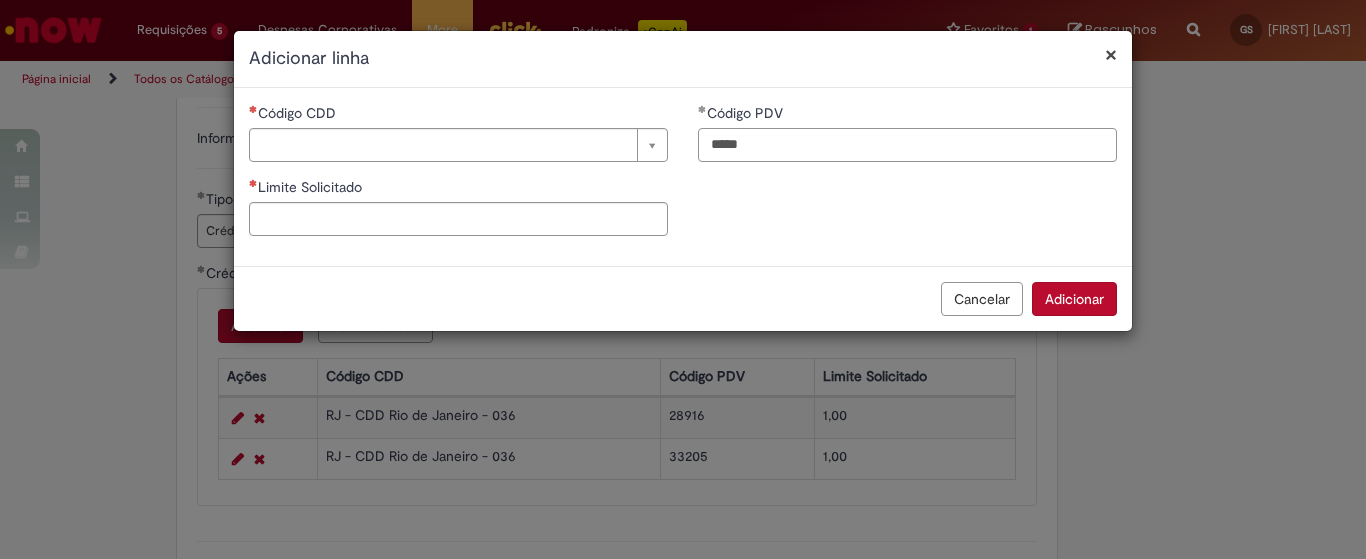 type on "*****" 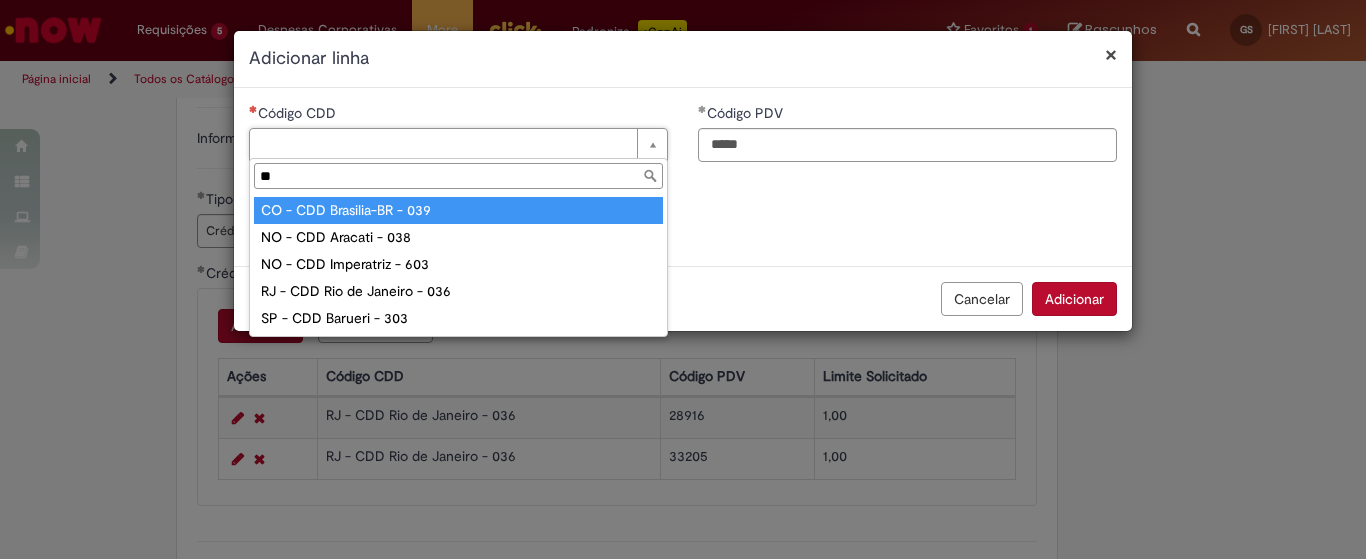 type on "***" 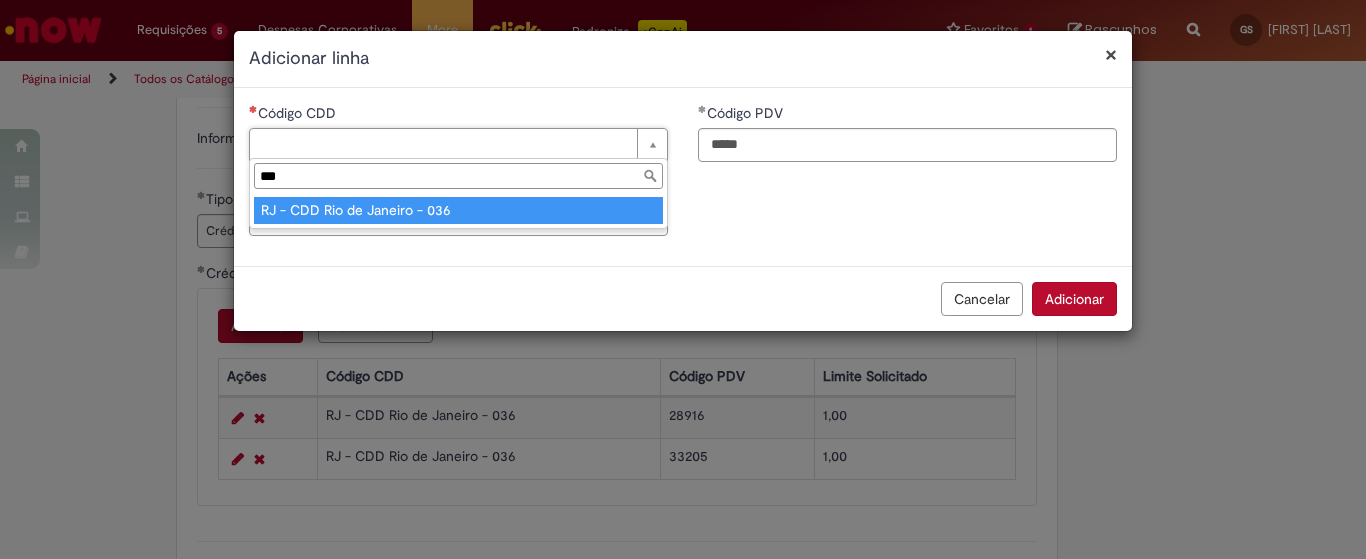 type on "**********" 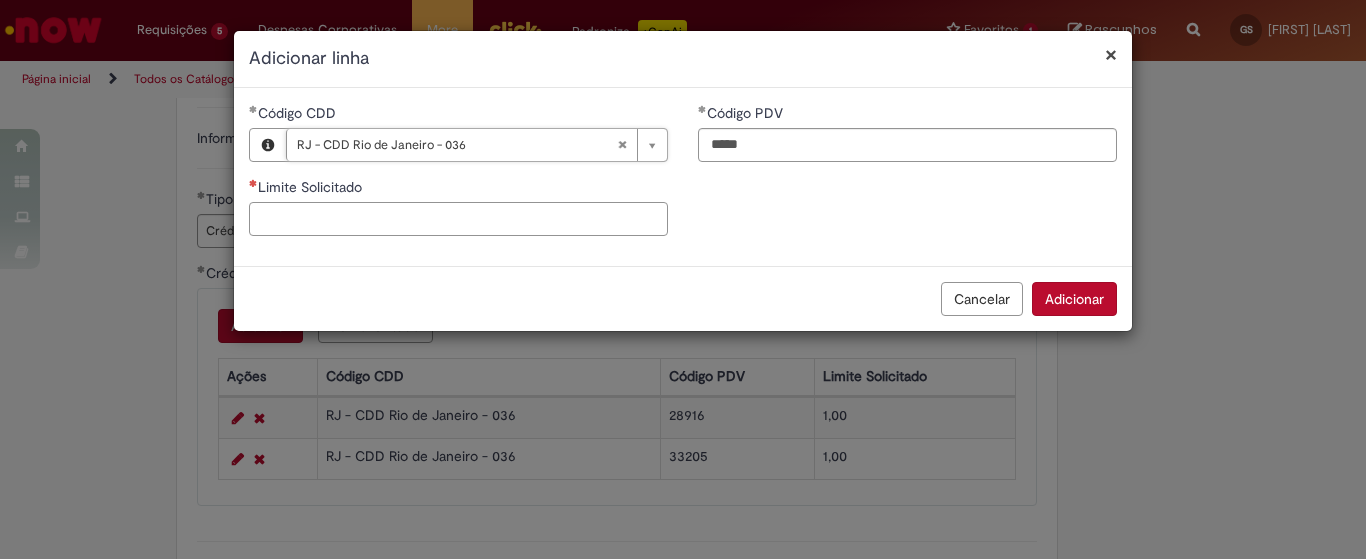 click on "Limite Solicitado" at bounding box center [458, 219] 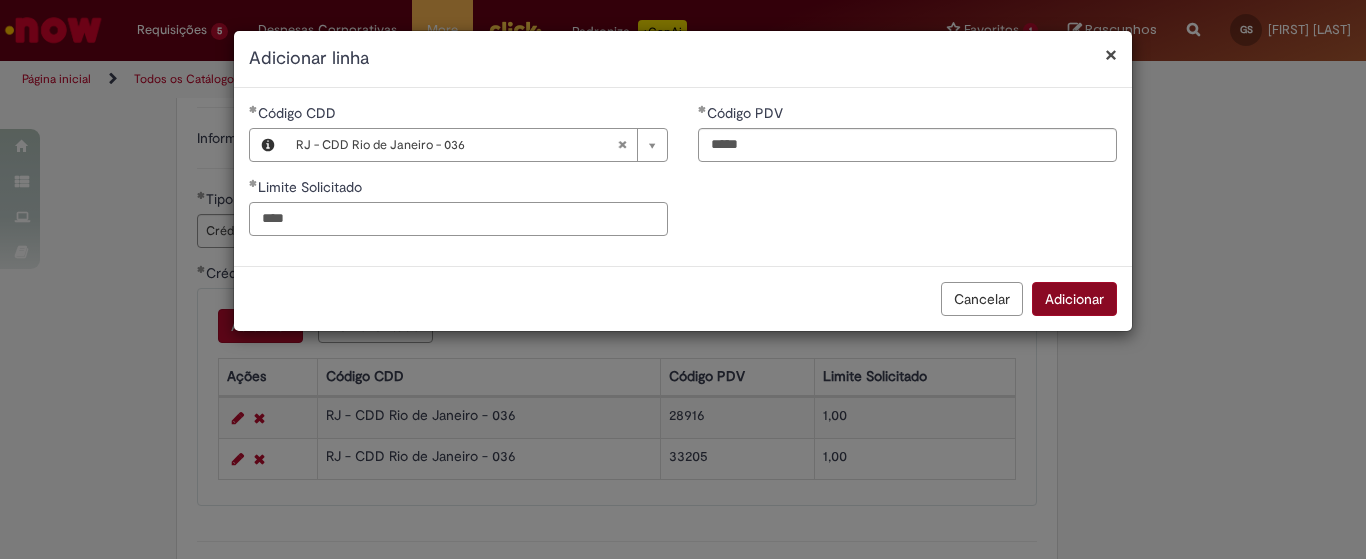 type on "****" 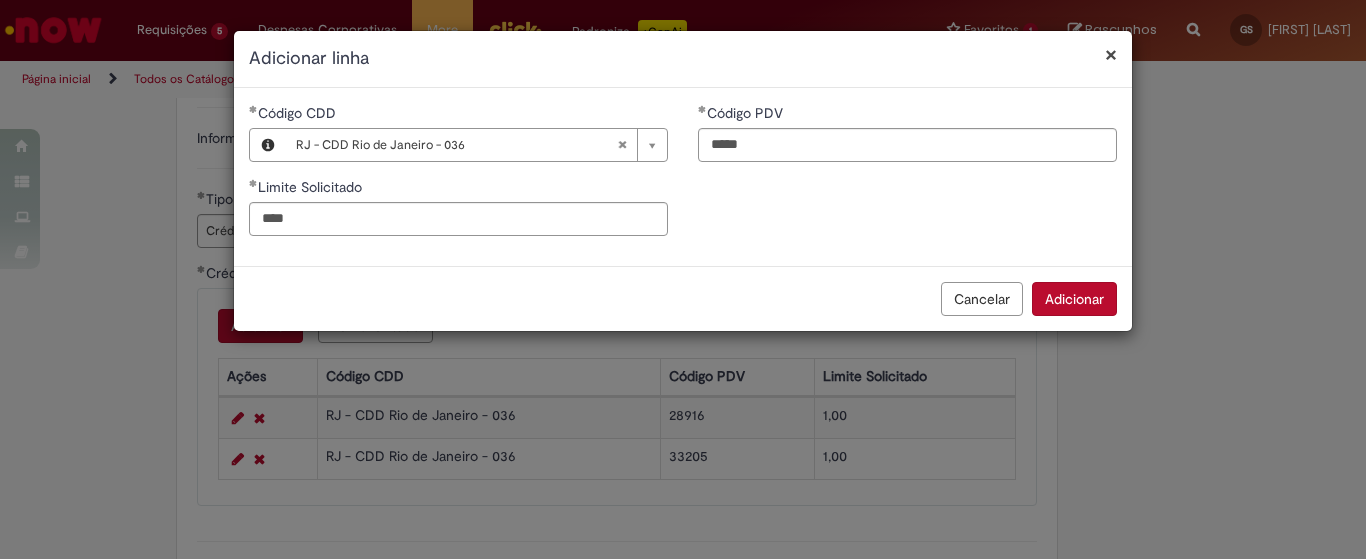 click on "Adicionar" at bounding box center (1074, 299) 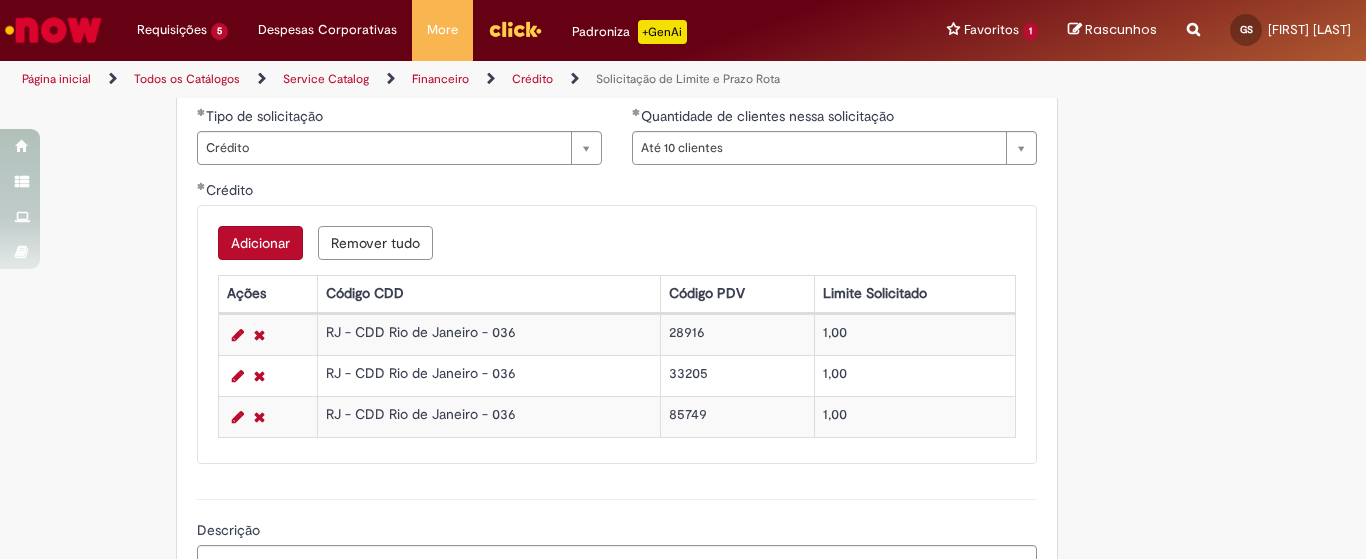 scroll, scrollTop: 833, scrollLeft: 0, axis: vertical 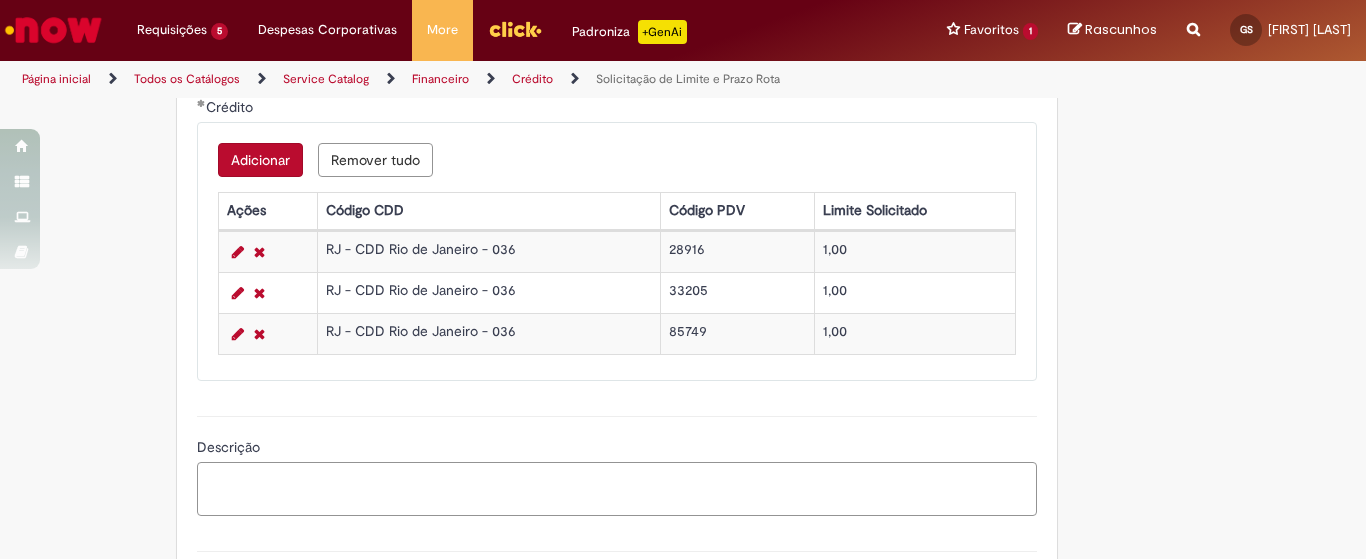 click on "Descrição" at bounding box center (617, 489) 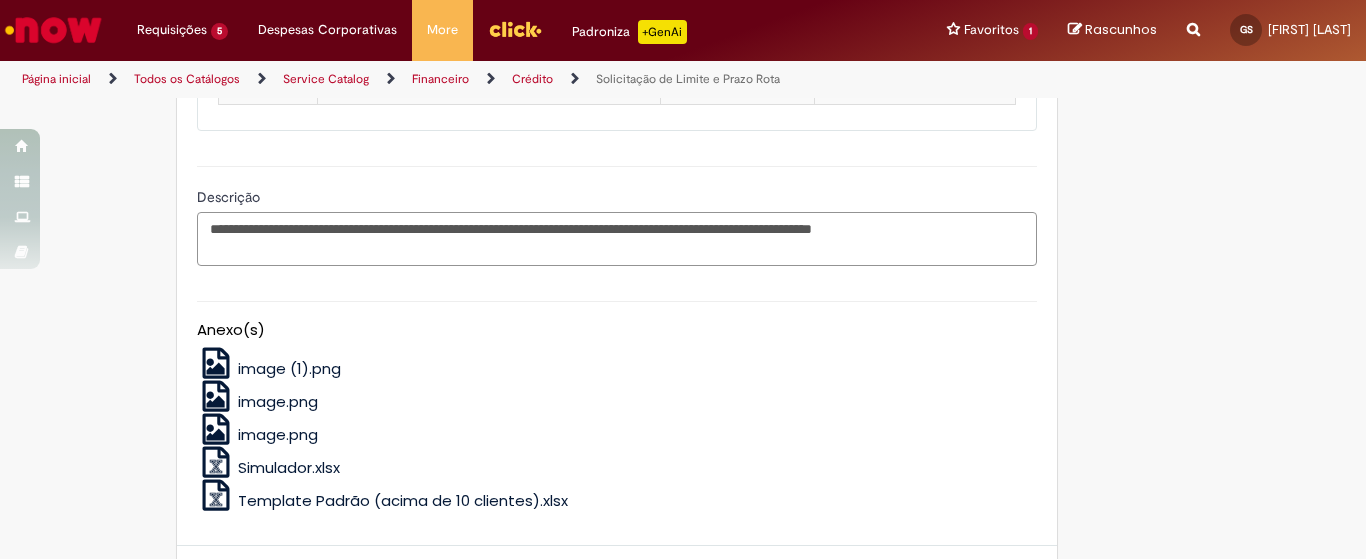 scroll, scrollTop: 1167, scrollLeft: 0, axis: vertical 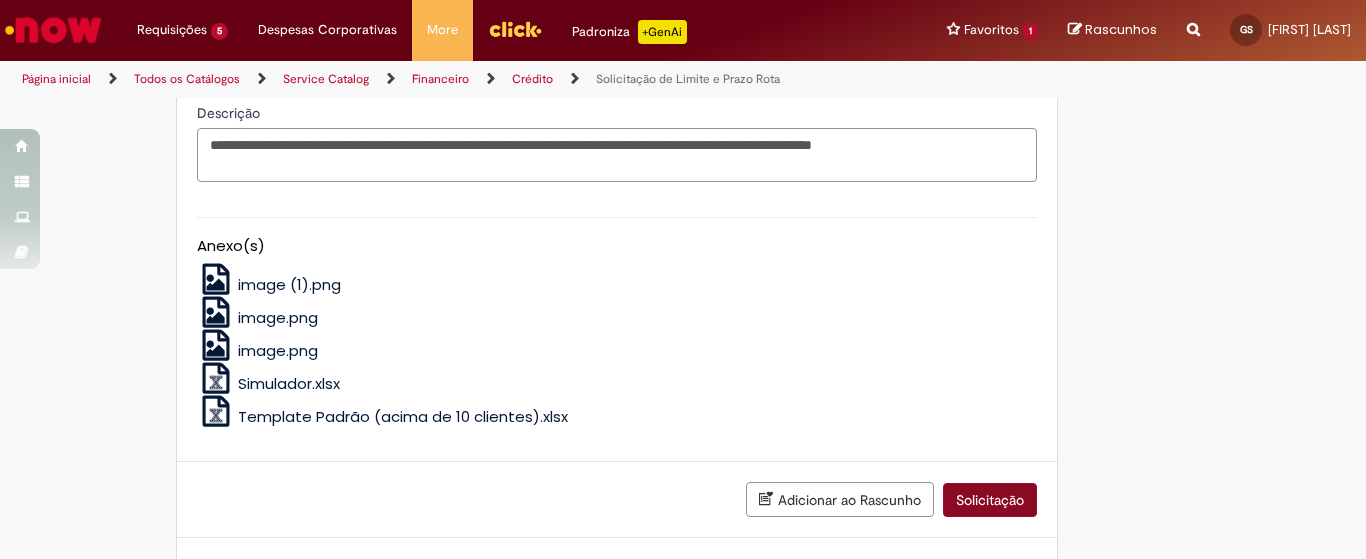 type on "**********" 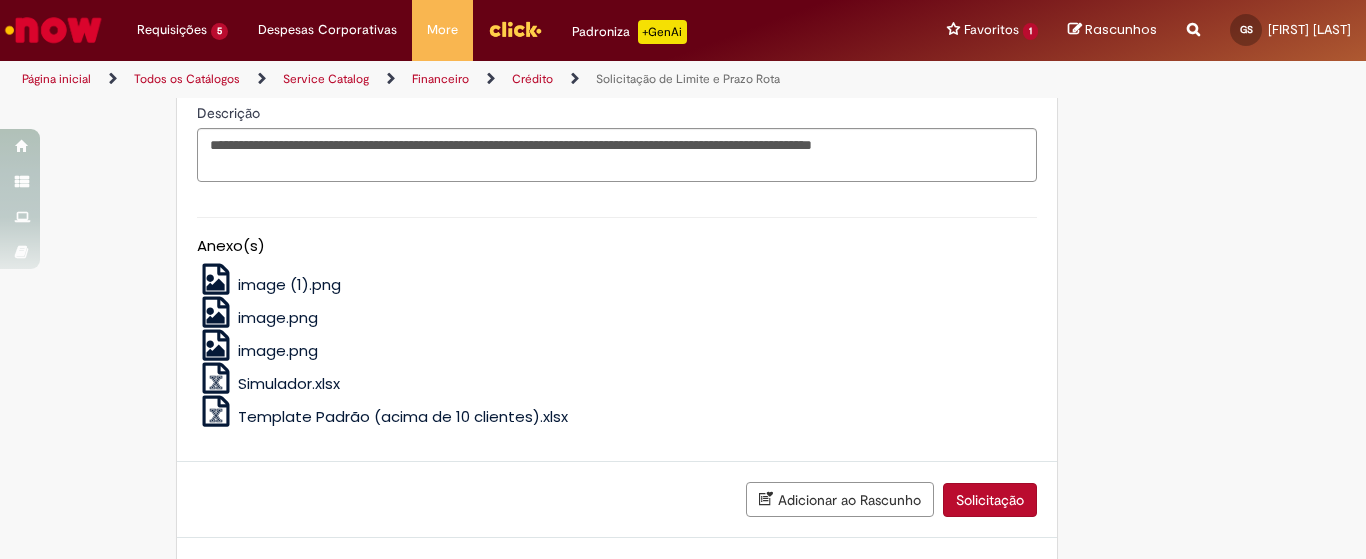 click on "Solicitação" at bounding box center [990, 500] 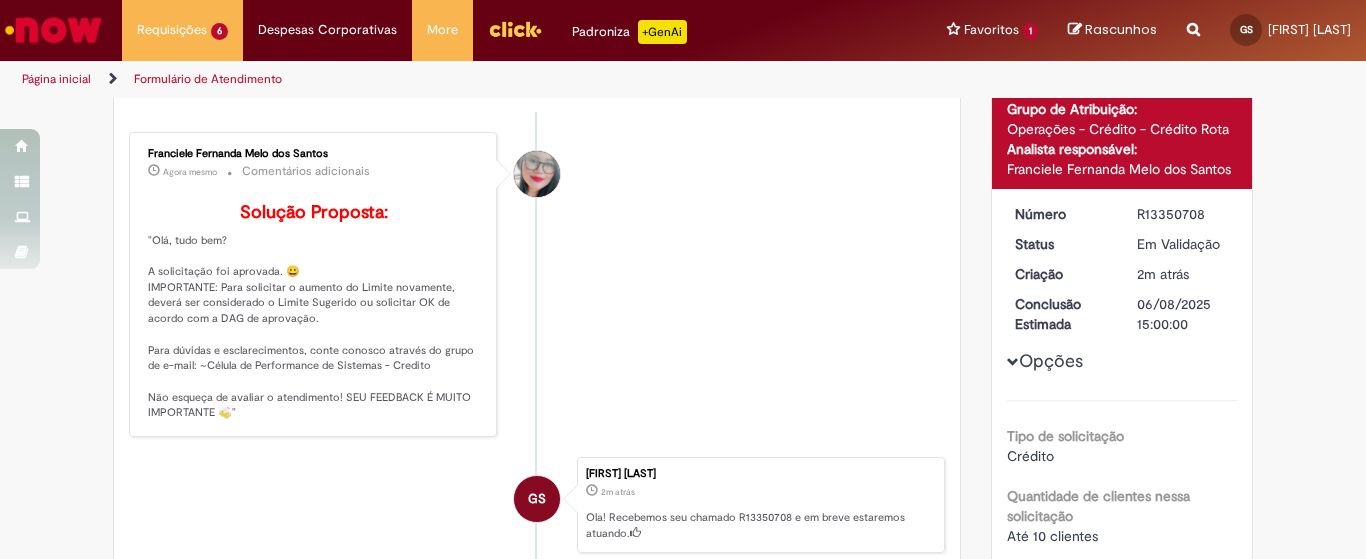 scroll, scrollTop: 0, scrollLeft: 0, axis: both 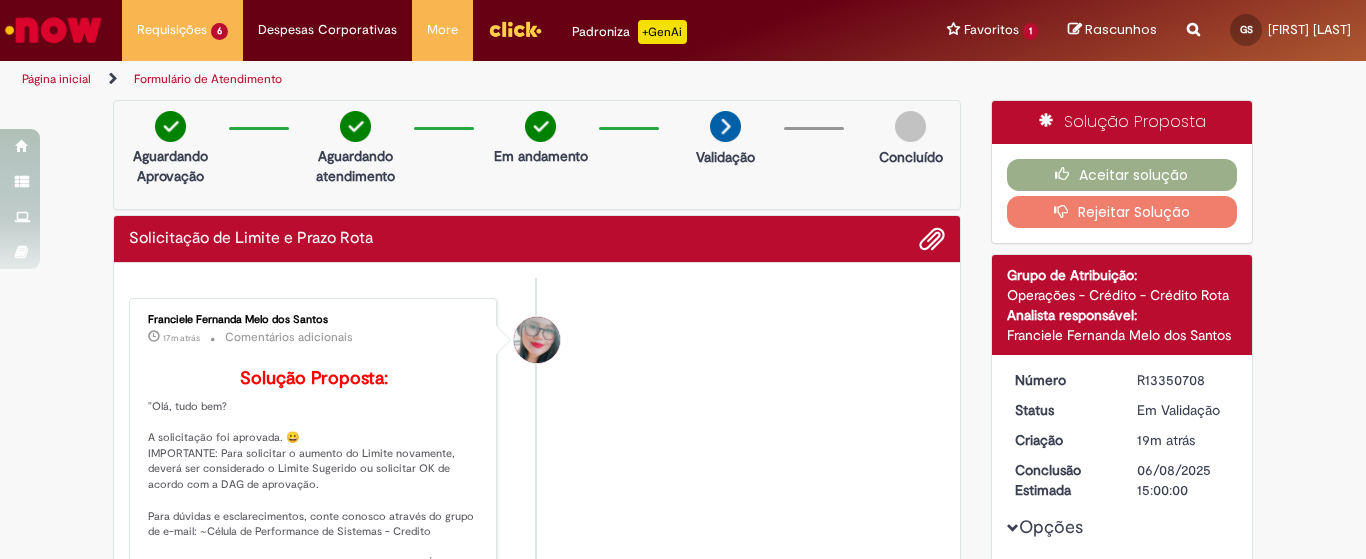 click on "Página inicial" at bounding box center [56, 79] 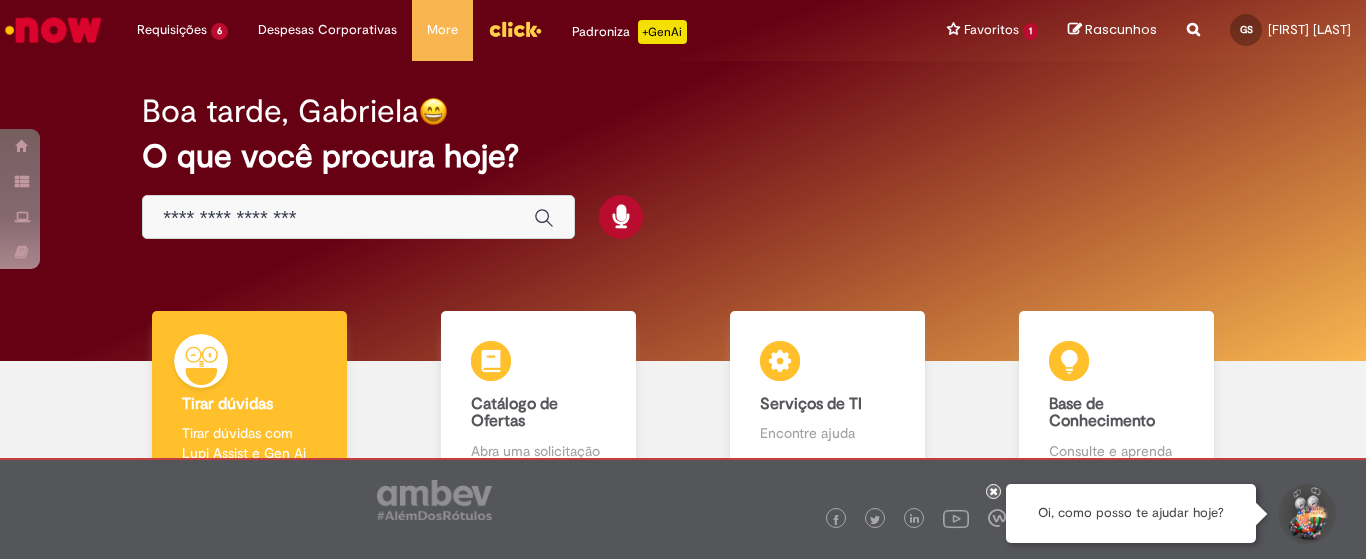 click at bounding box center (515, 29) 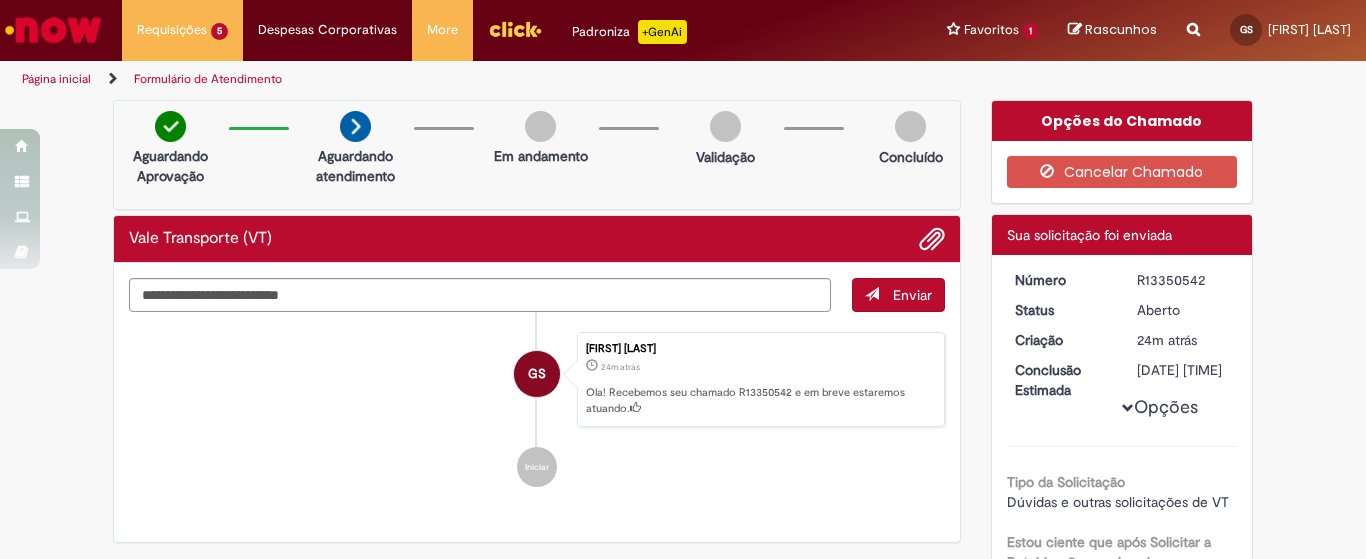 scroll, scrollTop: 0, scrollLeft: 0, axis: both 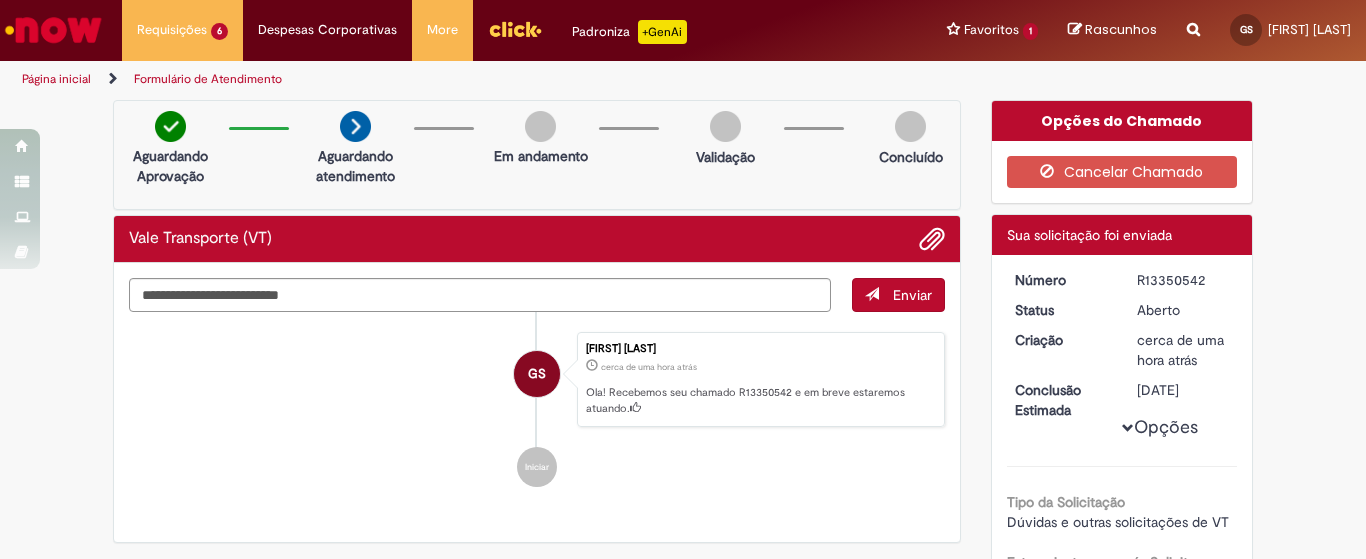 click on "GS
[FIRST] [LAST]
cerca de uma hora atrás cerca de uma hora atrás
Ola! Recebemos seu chamado R13350542 e em breve estaremos atuando." at bounding box center (537, 380) 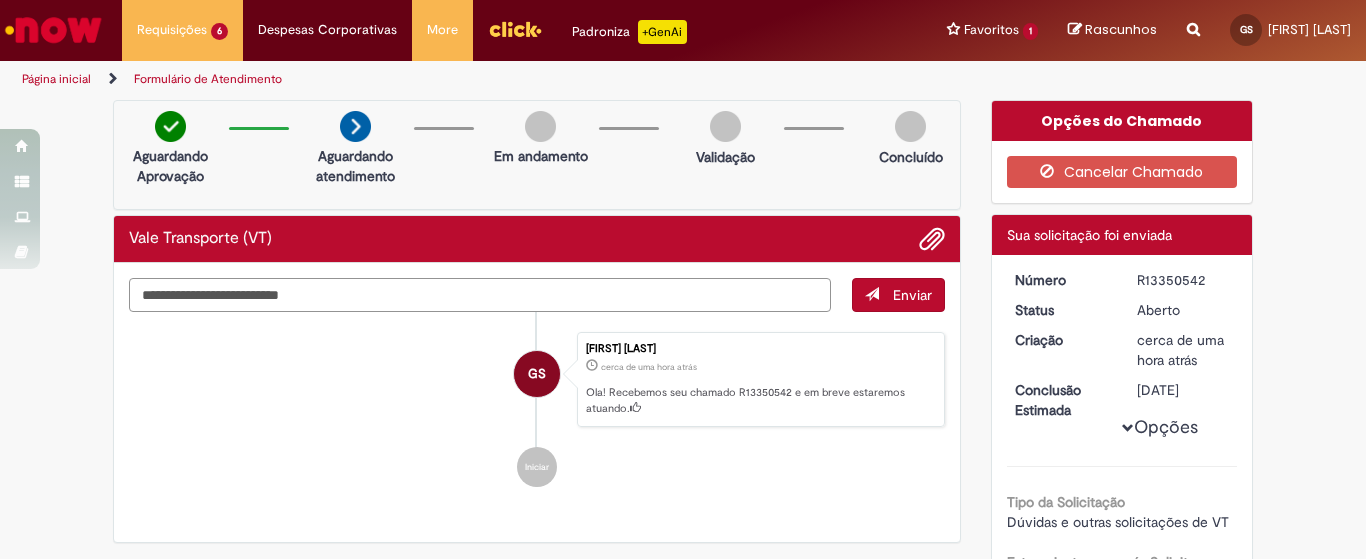 click at bounding box center (480, 295) 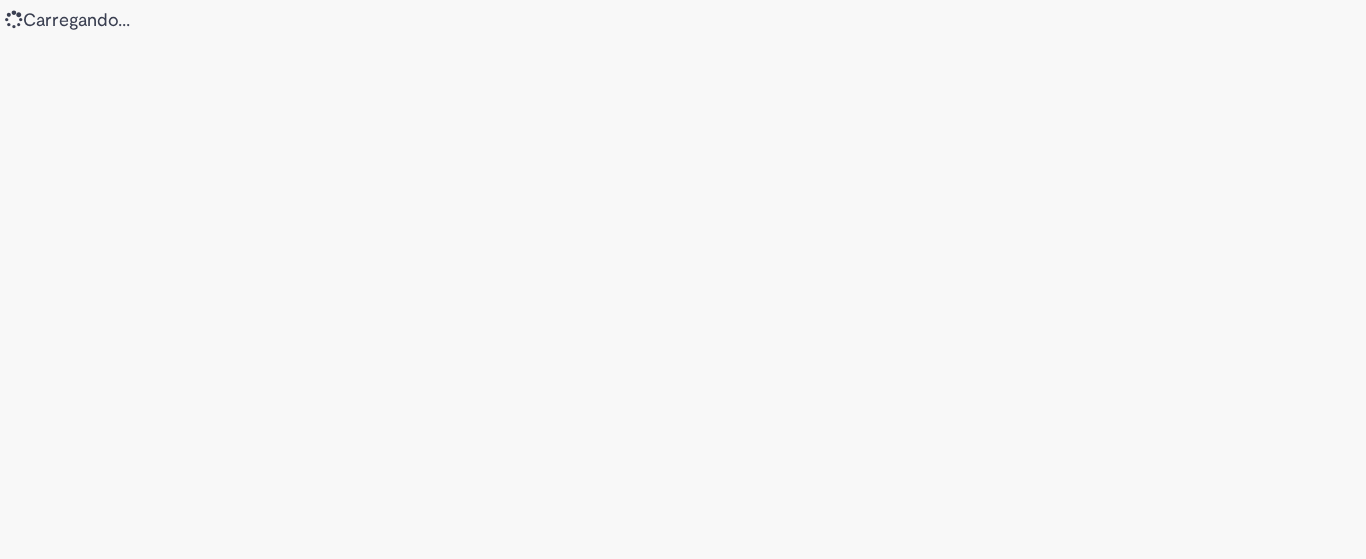 scroll, scrollTop: 0, scrollLeft: 0, axis: both 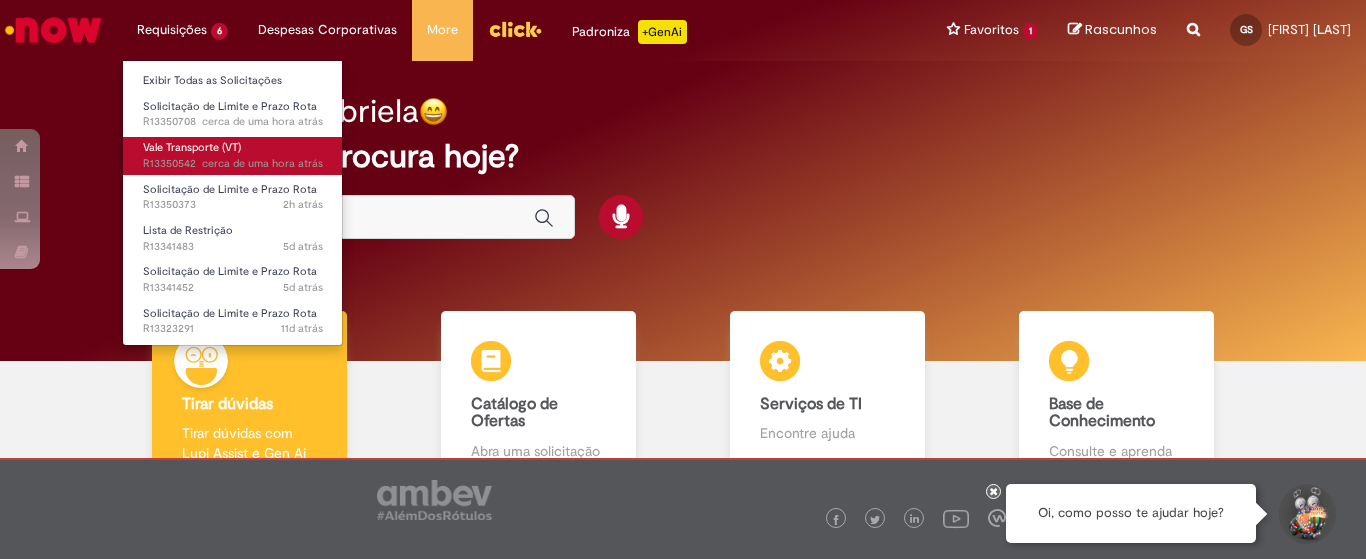 click on "Vale Transporte (VT)" at bounding box center [192, 147] 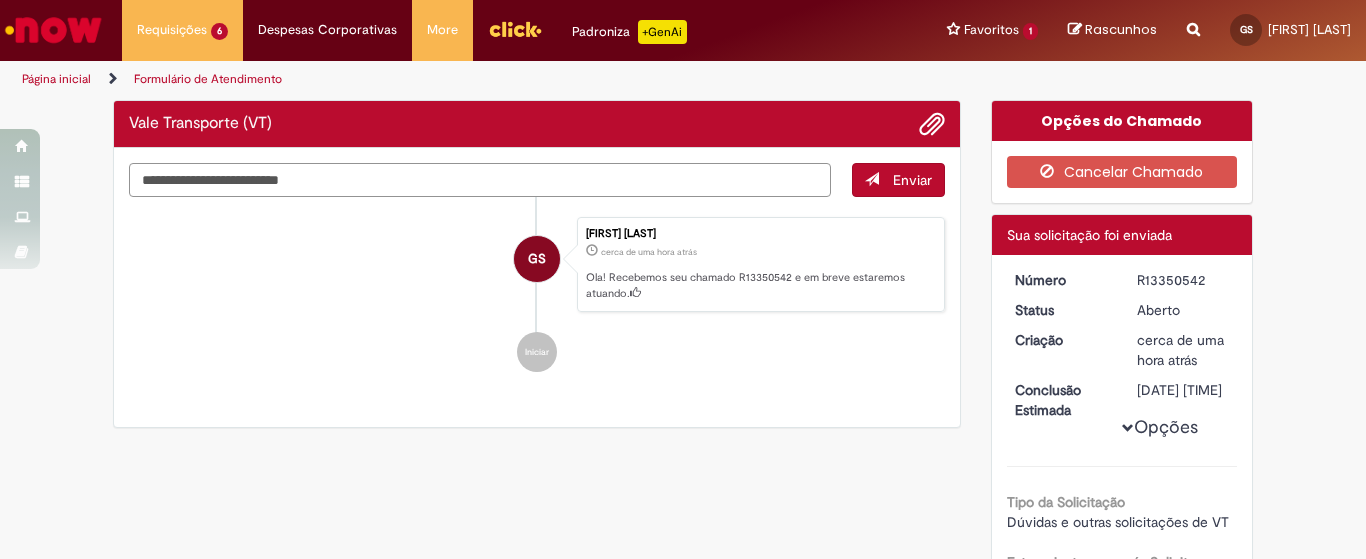 click at bounding box center (480, 180) 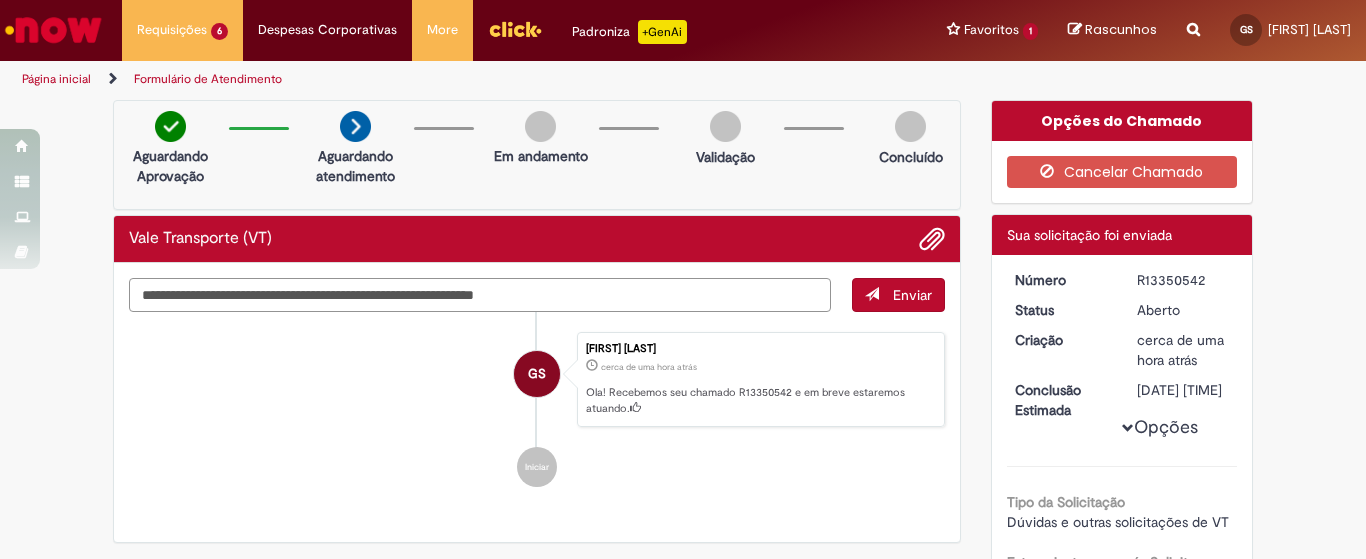click on "**********" at bounding box center (480, 295) 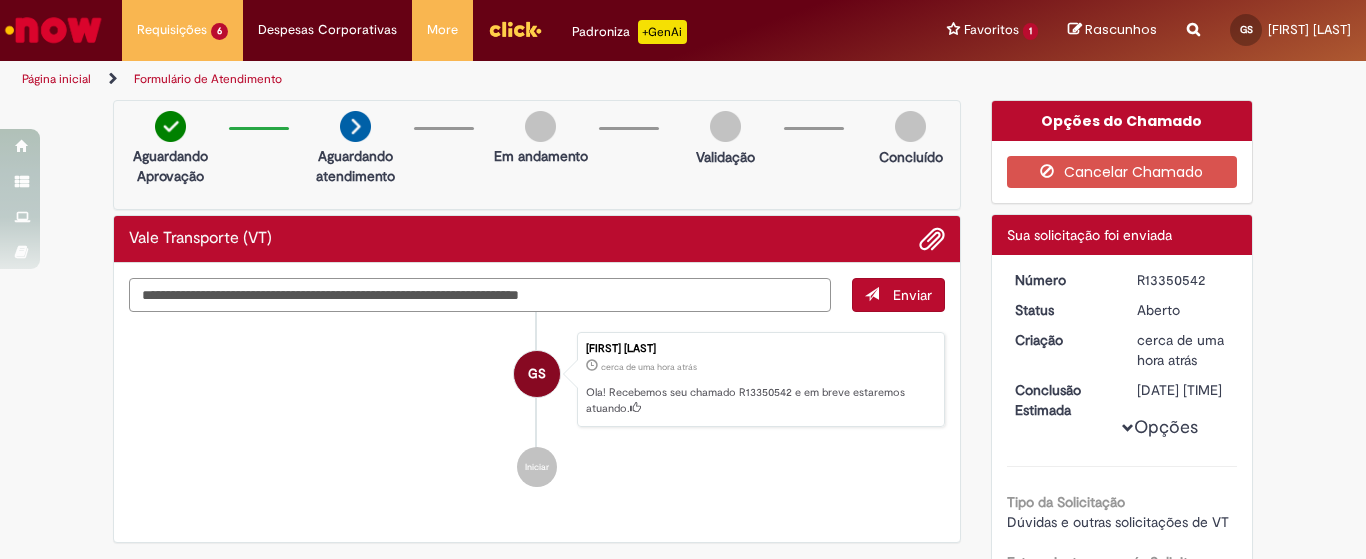 click on "**********" at bounding box center (480, 295) 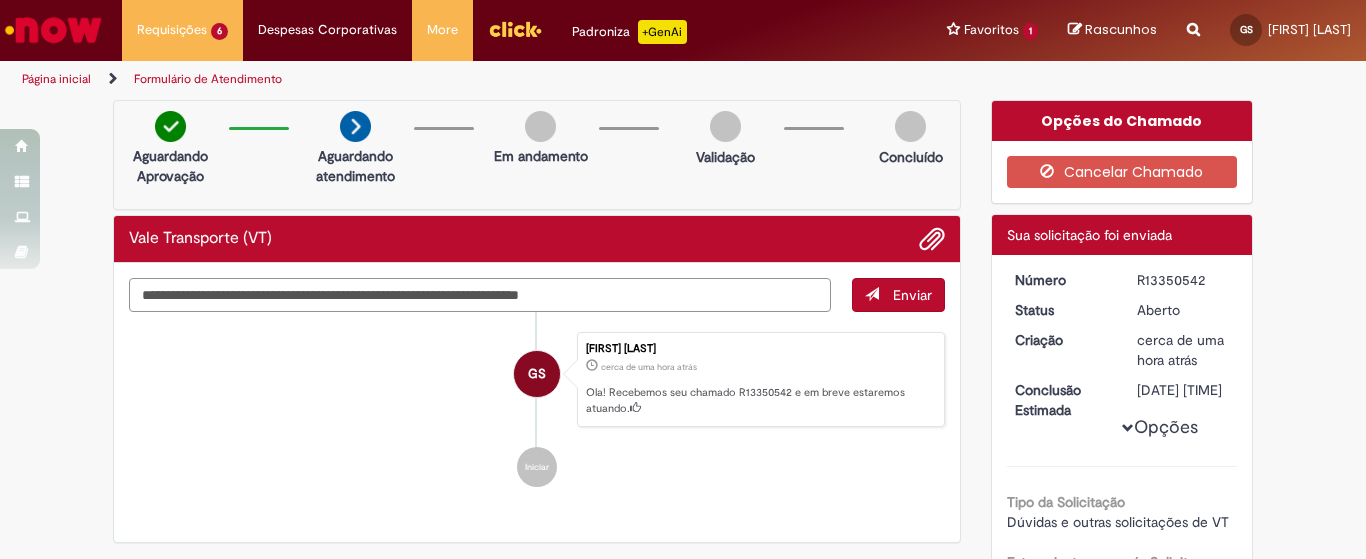 click on "**********" at bounding box center (480, 295) 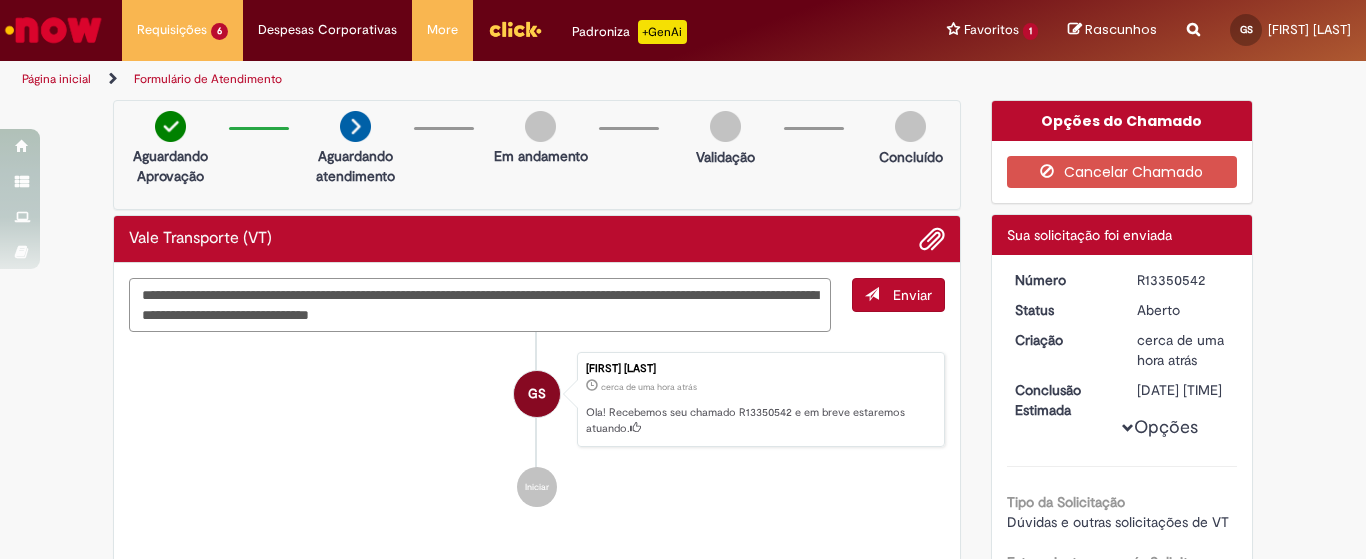 click on "**********" at bounding box center (480, 305) 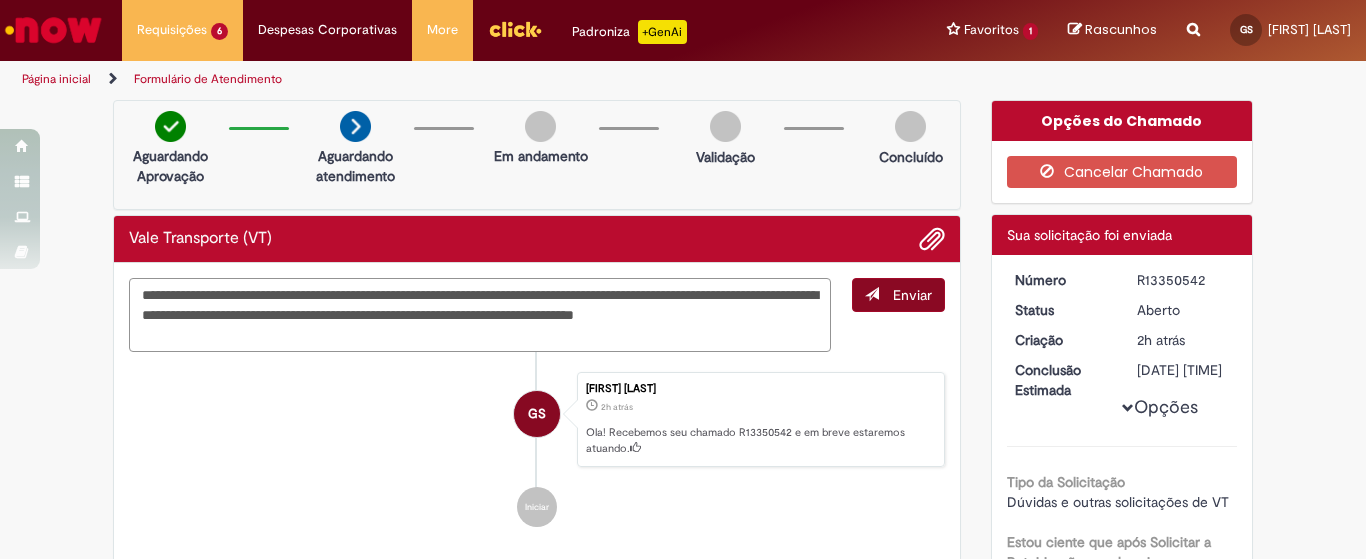 type on "**********" 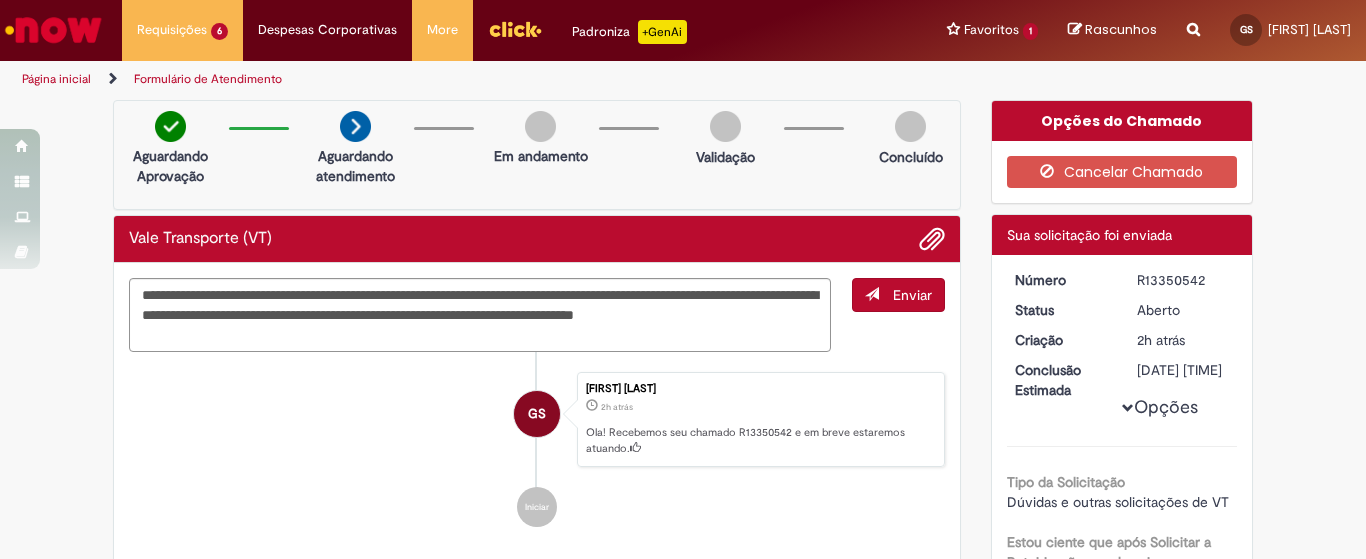 click on "Enviar" at bounding box center (898, 295) 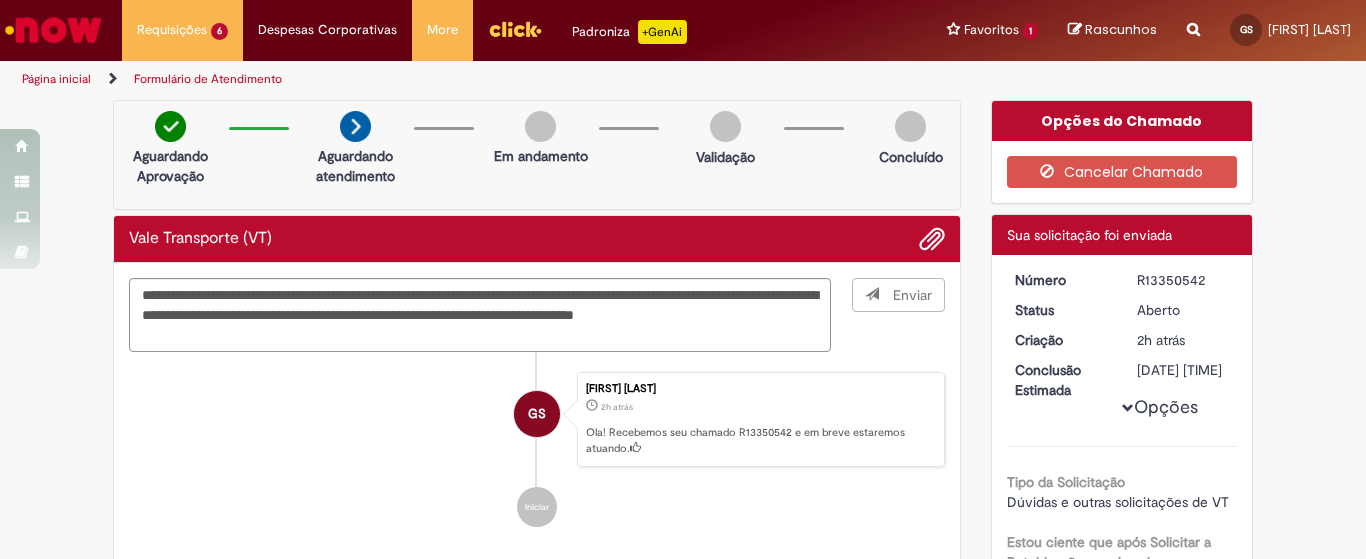 scroll, scrollTop: 83, scrollLeft: 0, axis: vertical 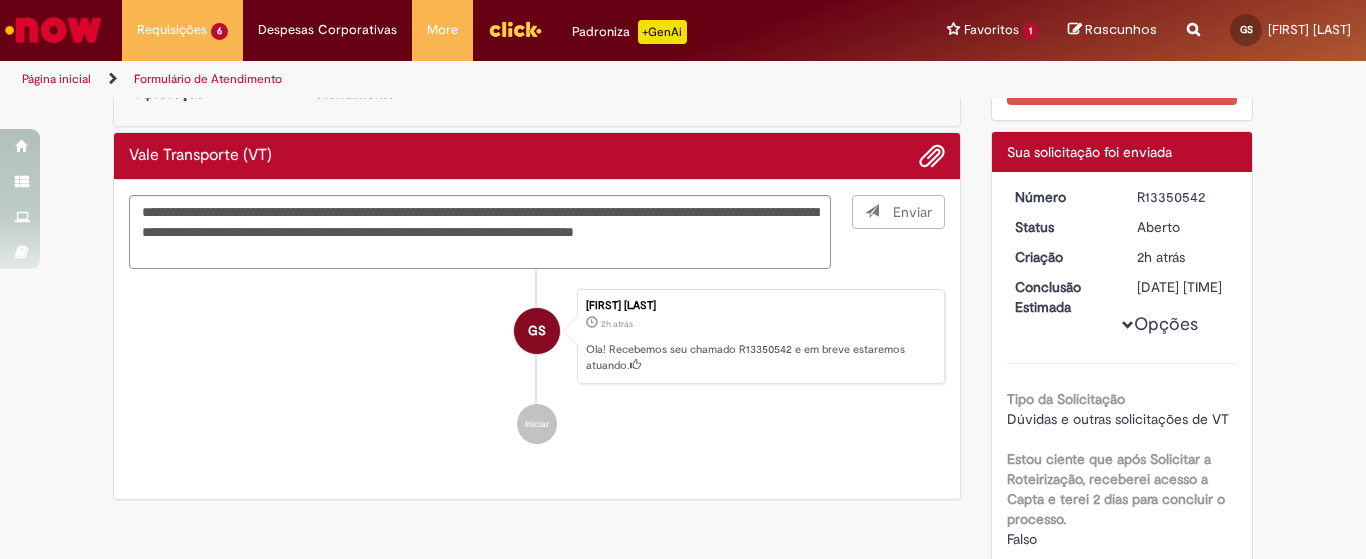 type 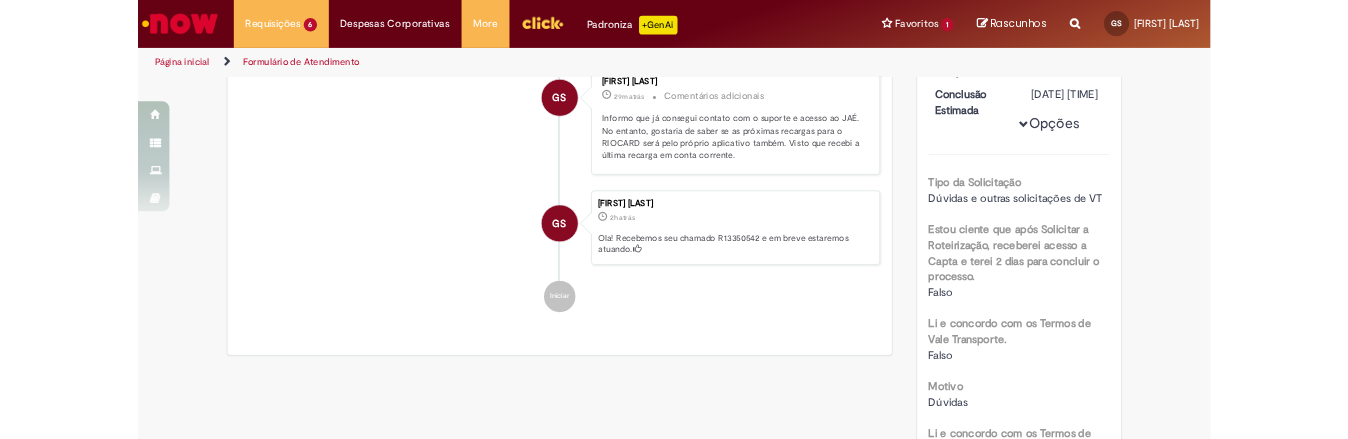 scroll, scrollTop: 0, scrollLeft: 0, axis: both 